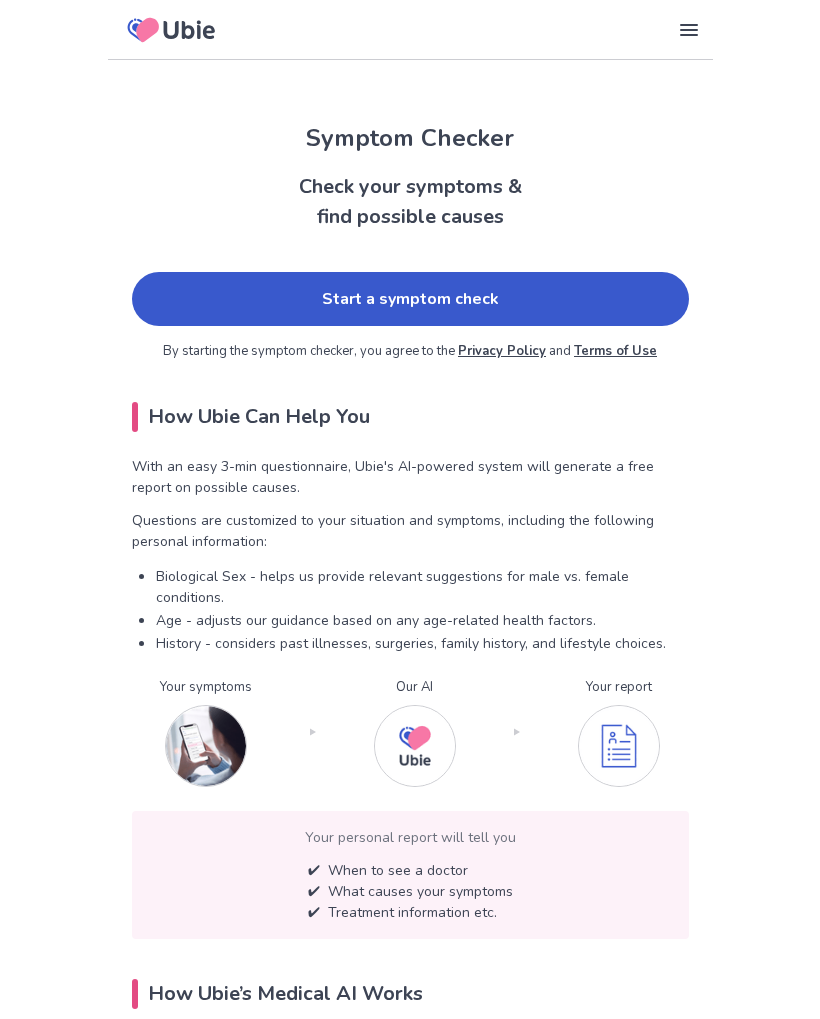 scroll, scrollTop: 0, scrollLeft: 0, axis: both 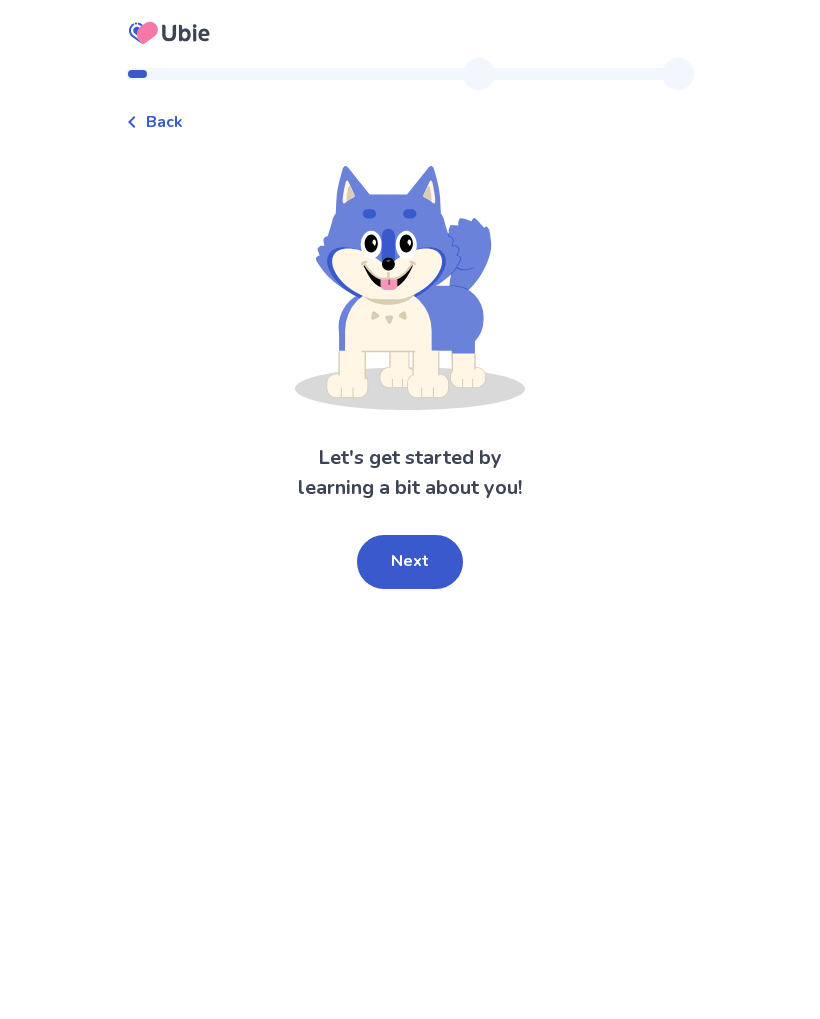 click on "Next" at bounding box center [410, 562] 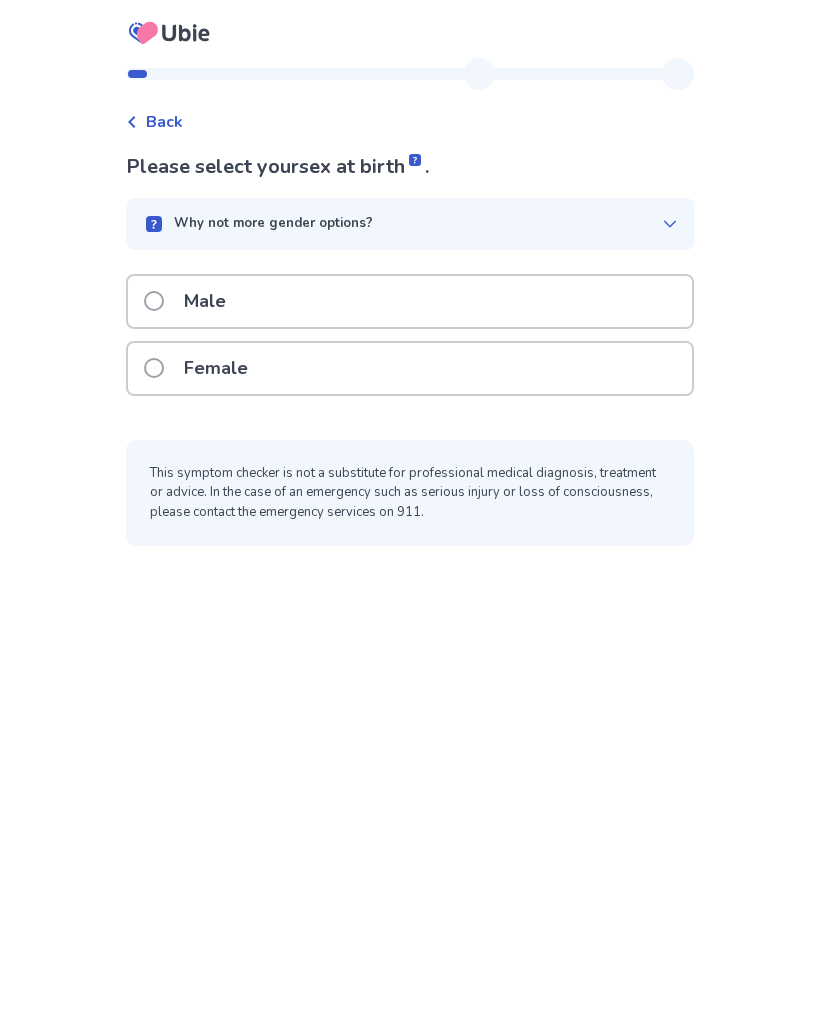 click on "Male" at bounding box center (410, 301) 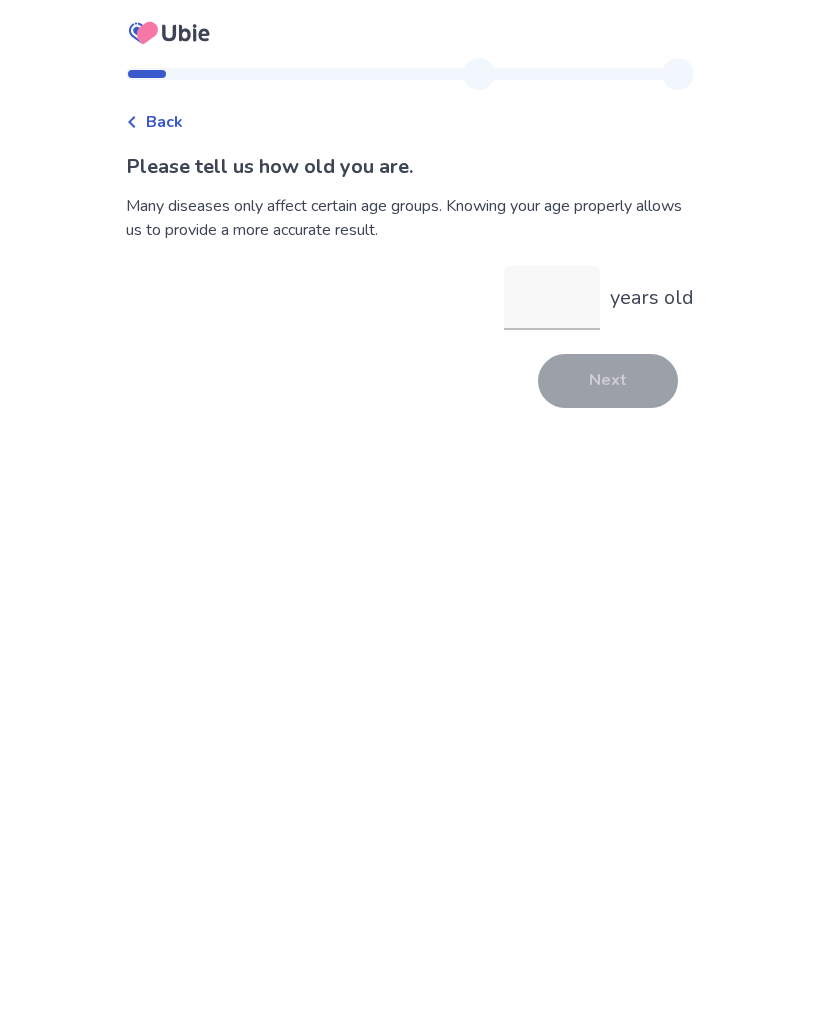 click on "years old" at bounding box center [552, 298] 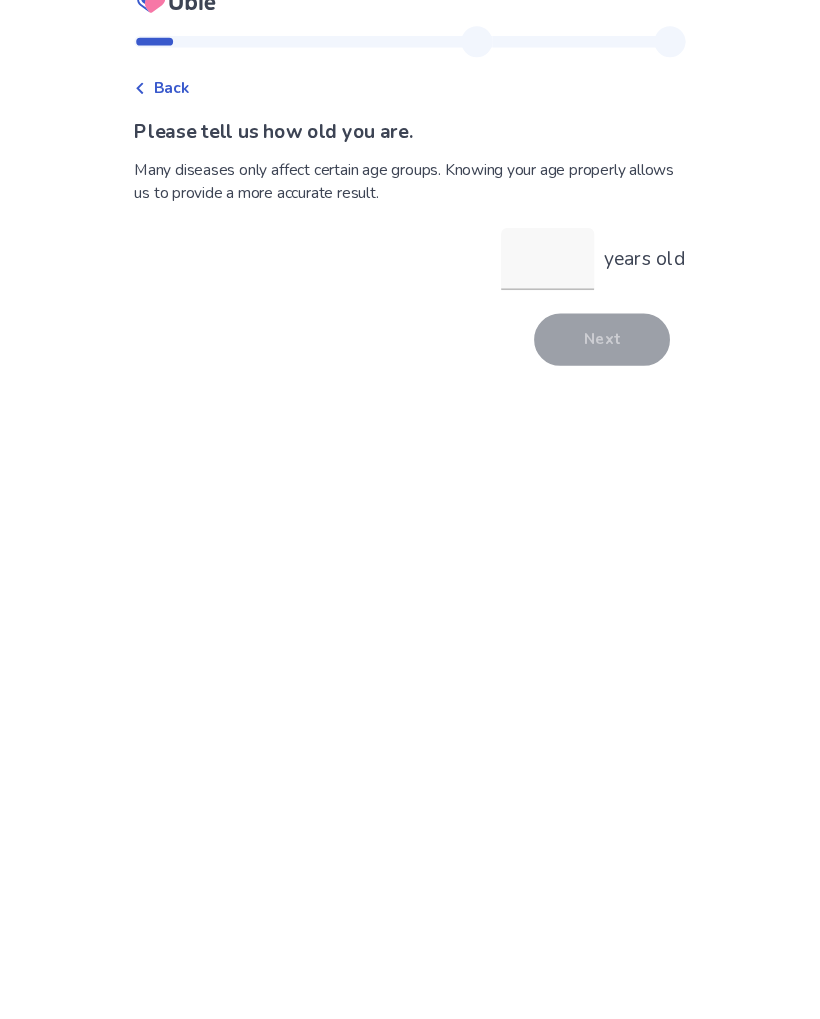 scroll, scrollTop: 0, scrollLeft: 0, axis: both 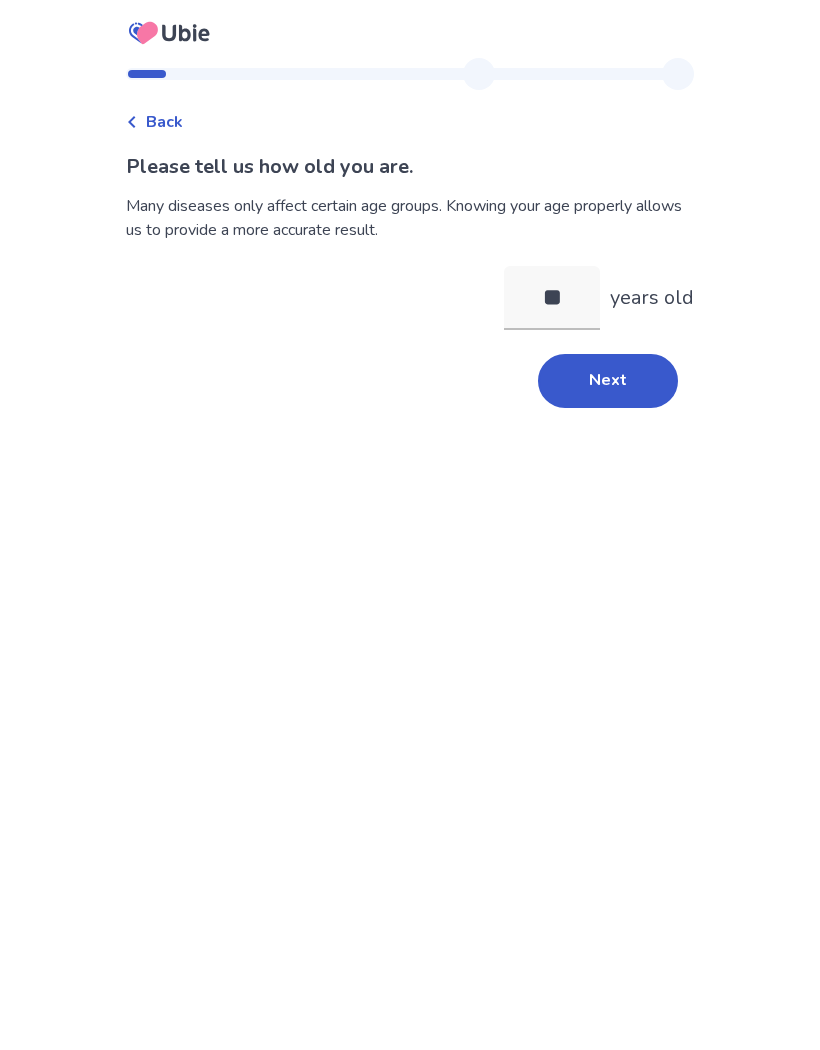 click on "Next" at bounding box center [608, 381] 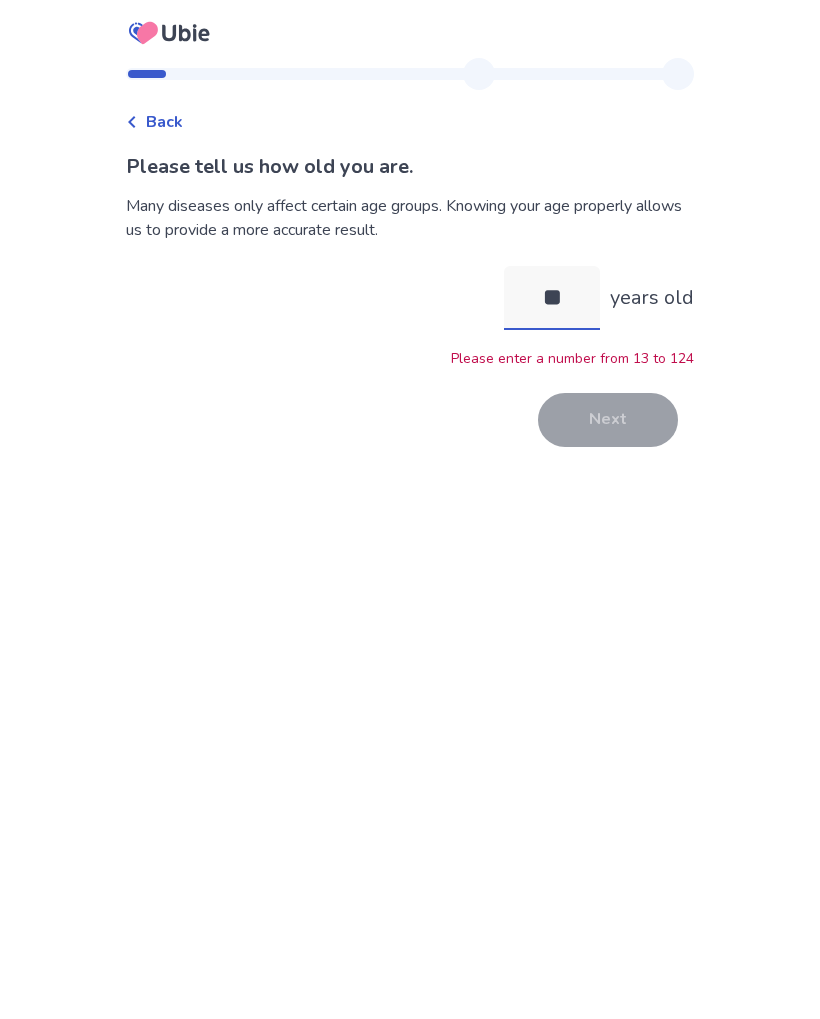click on "**" at bounding box center (552, 298) 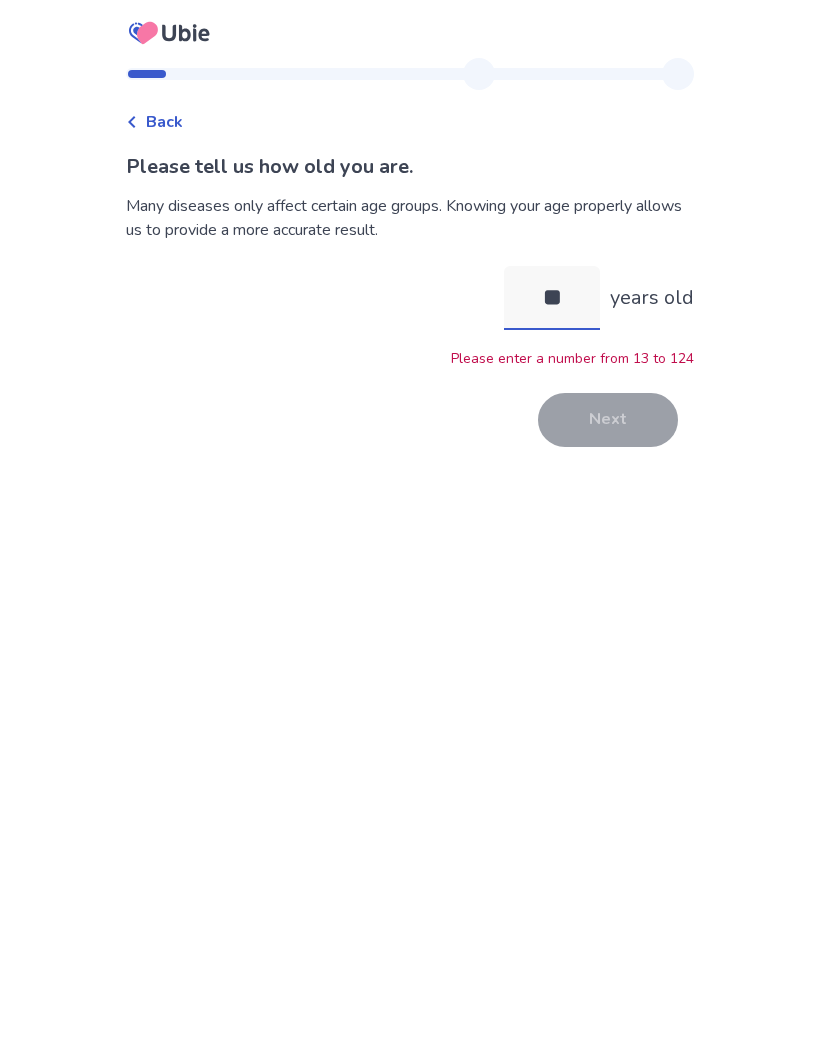 type on "*" 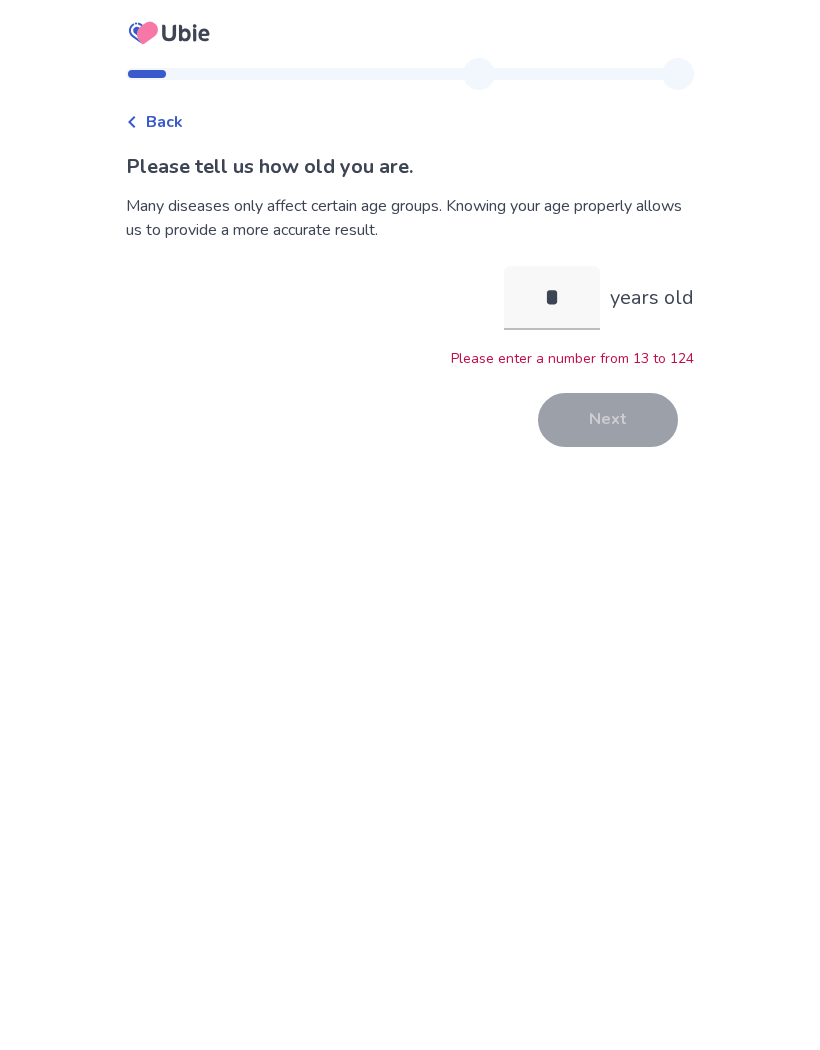 click on "Back Please tell us how old you are. Many diseases only affect certain age groups. Knowing your age properly allows us to provide a more accurate result. * [AGE] years old Please enter a number from 13 to 124 Next" at bounding box center (410, 525) 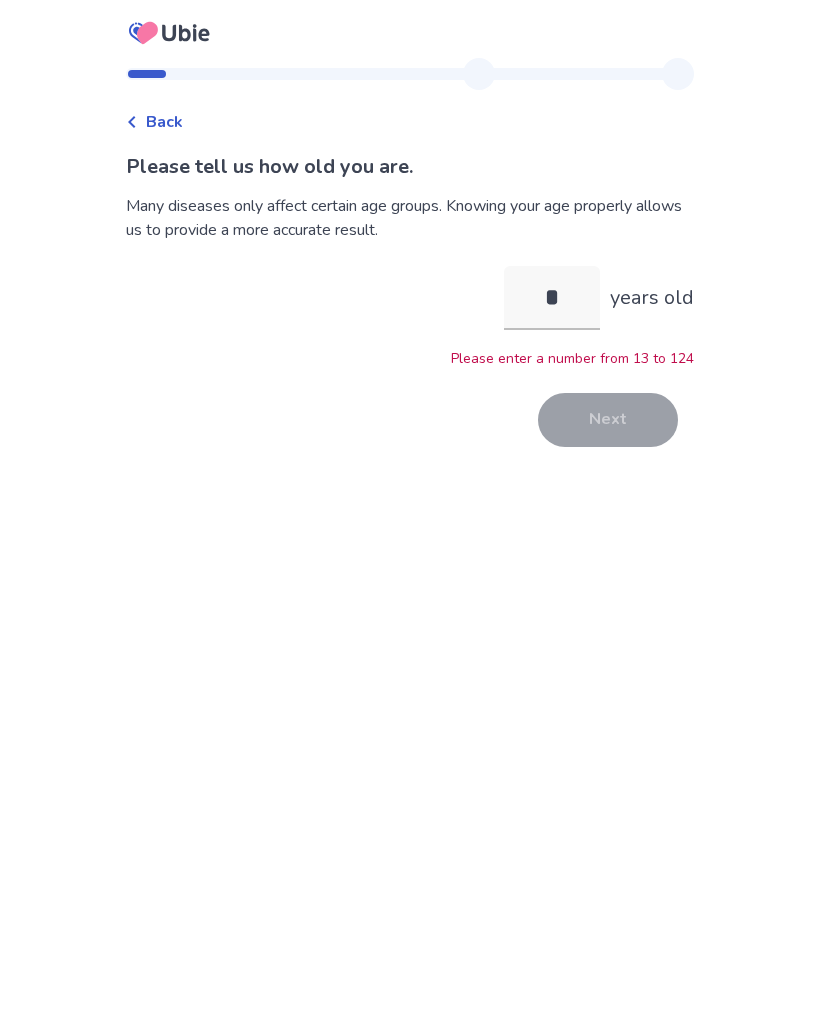 click on "Back Please tell us how old you are. Many diseases only affect certain age groups. Knowing your age properly allows us to provide a more accurate result. * [AGE] years old Please enter a number from 13 to 124 Next" at bounding box center (410, 509) 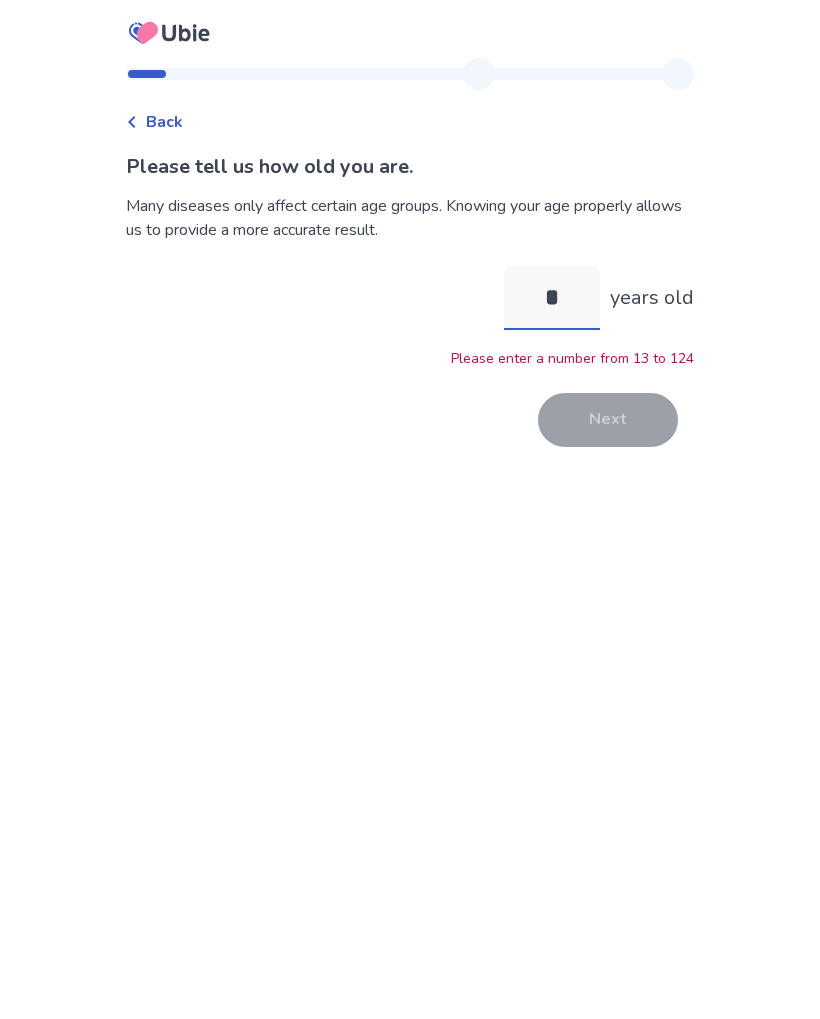 click on "*" at bounding box center (552, 298) 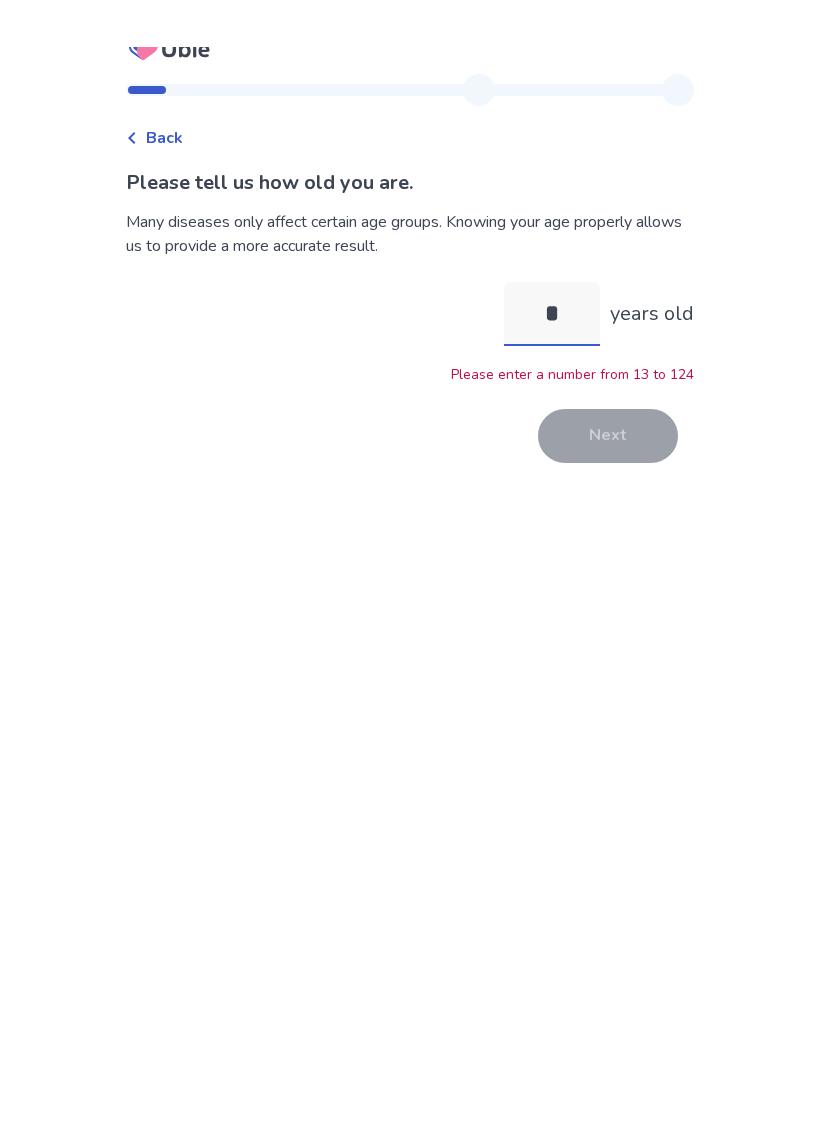 scroll, scrollTop: 0, scrollLeft: 0, axis: both 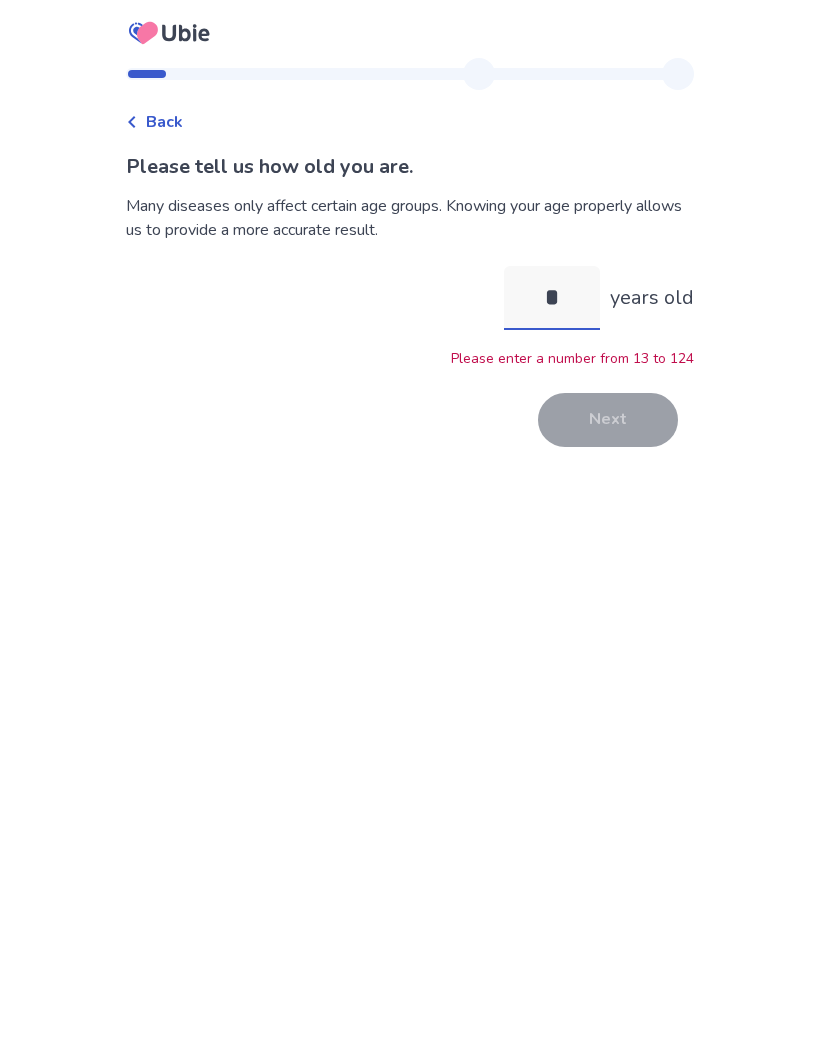 type on "**" 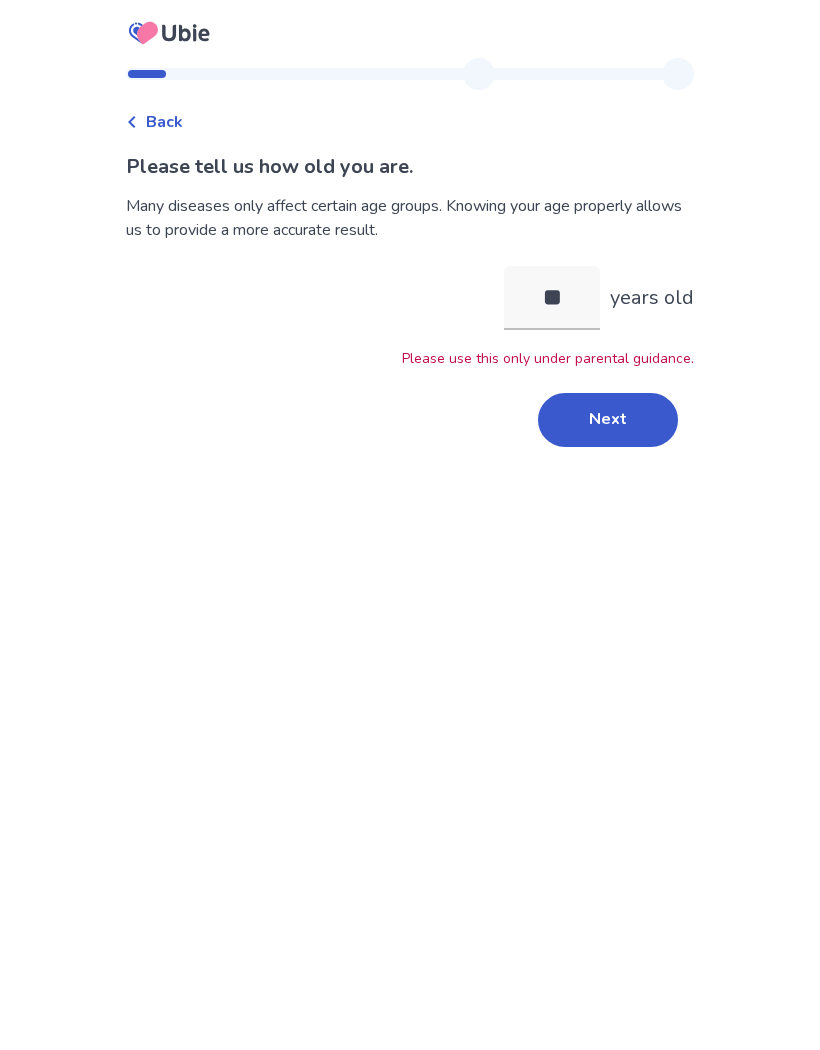 click on "Next" at bounding box center (608, 420) 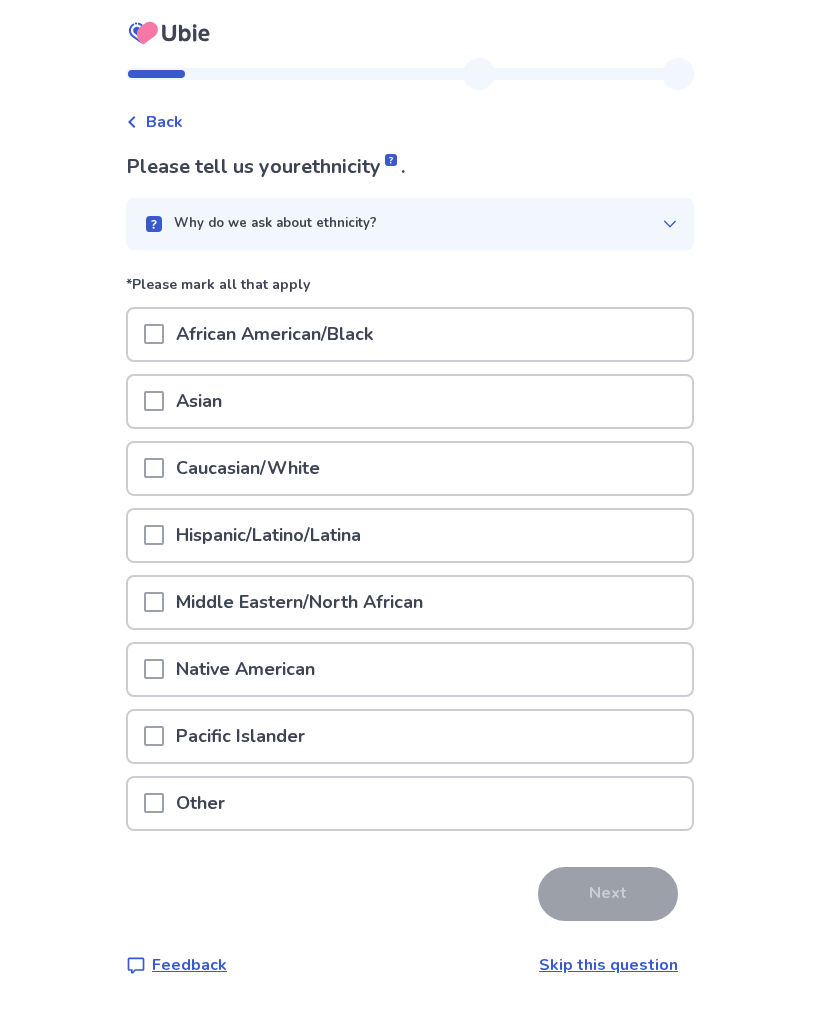 click on "Native American" at bounding box center [410, 669] 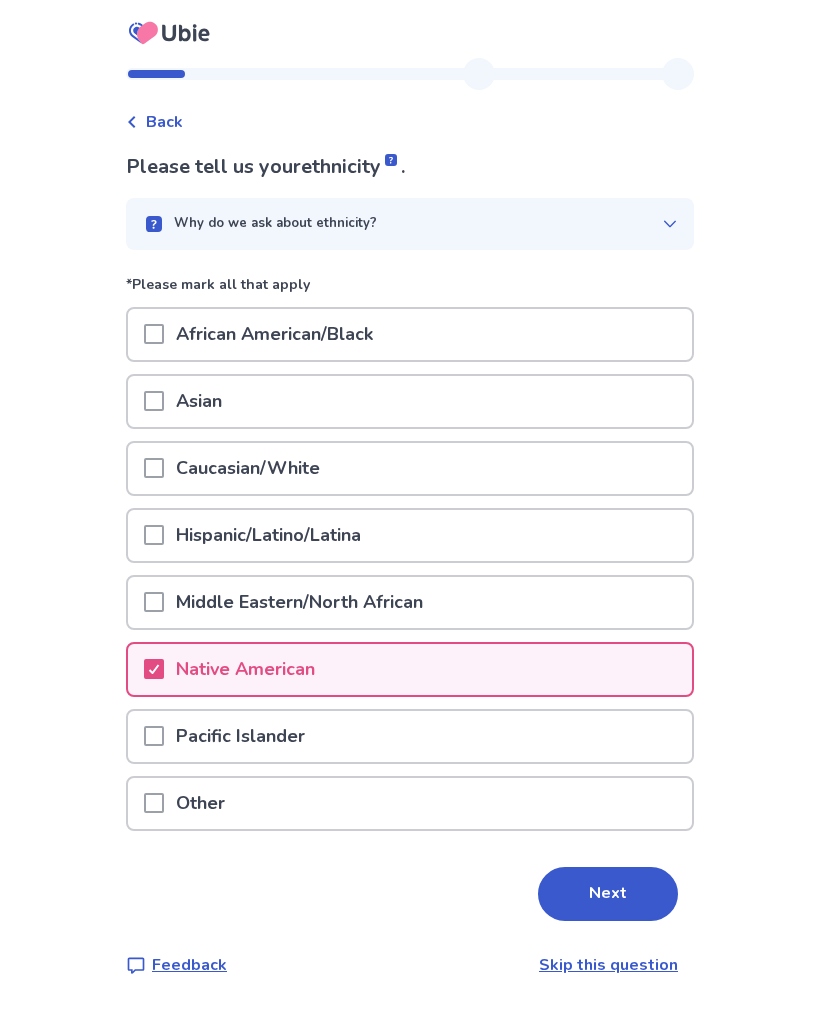 click on "Native American" at bounding box center (410, 669) 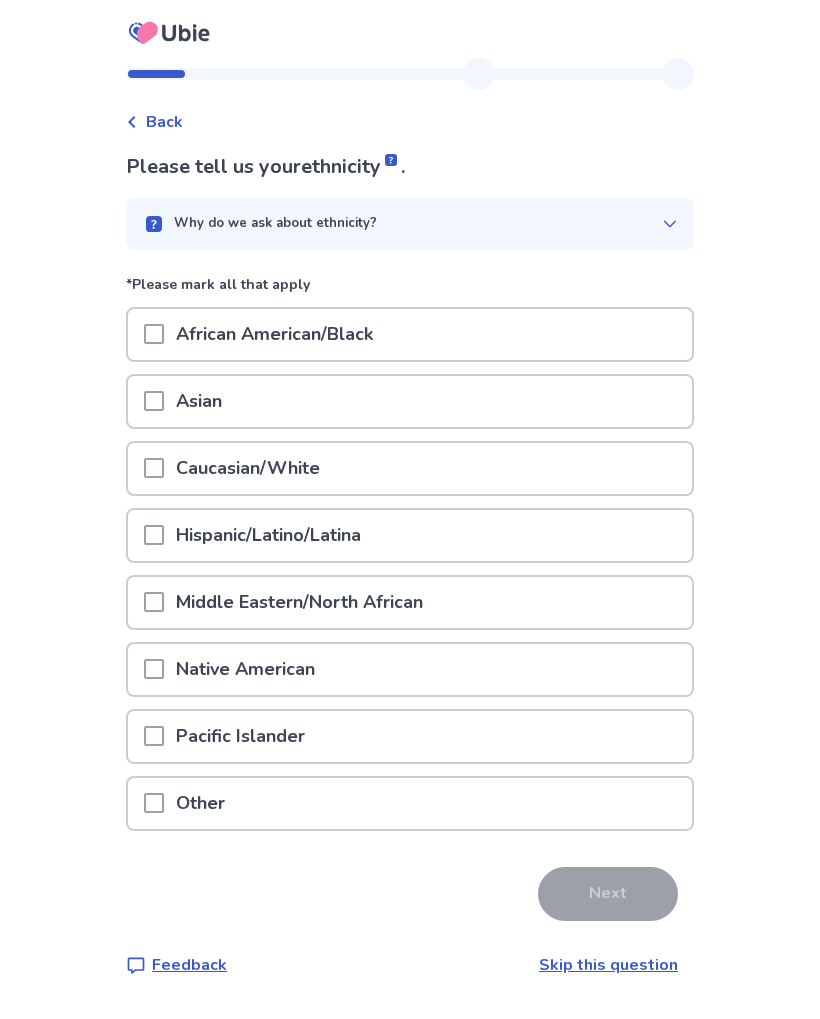 click on "Native American" at bounding box center (410, 669) 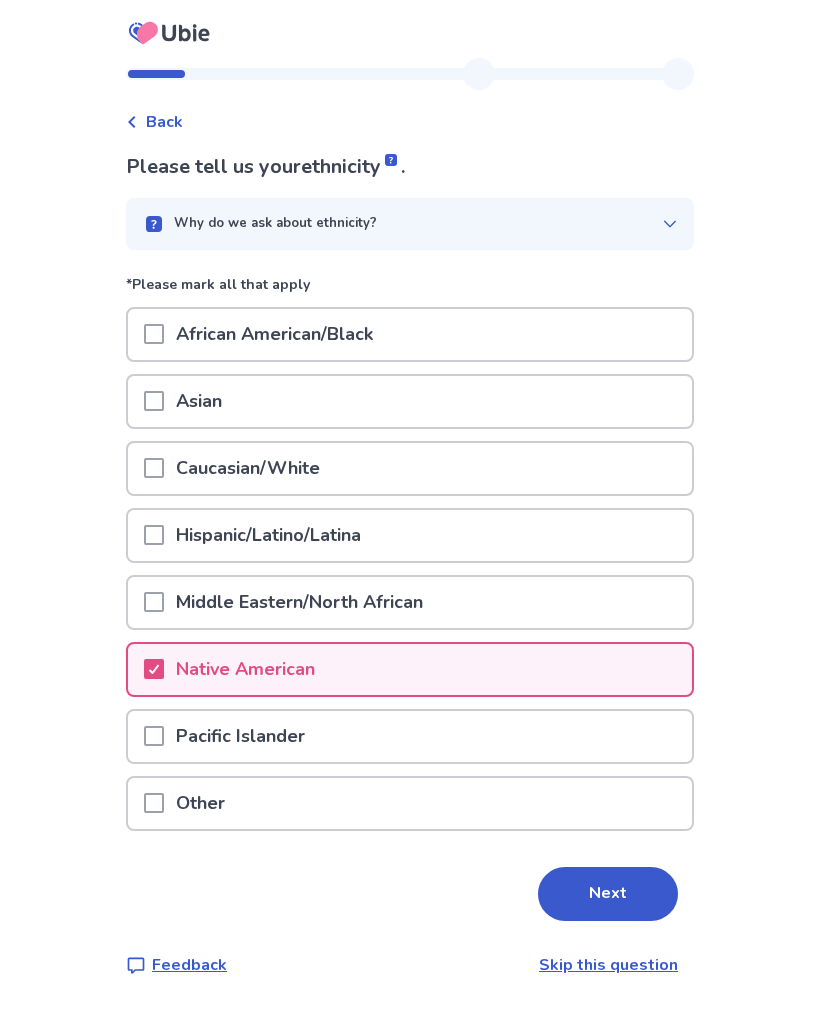click on "Other" at bounding box center [410, 803] 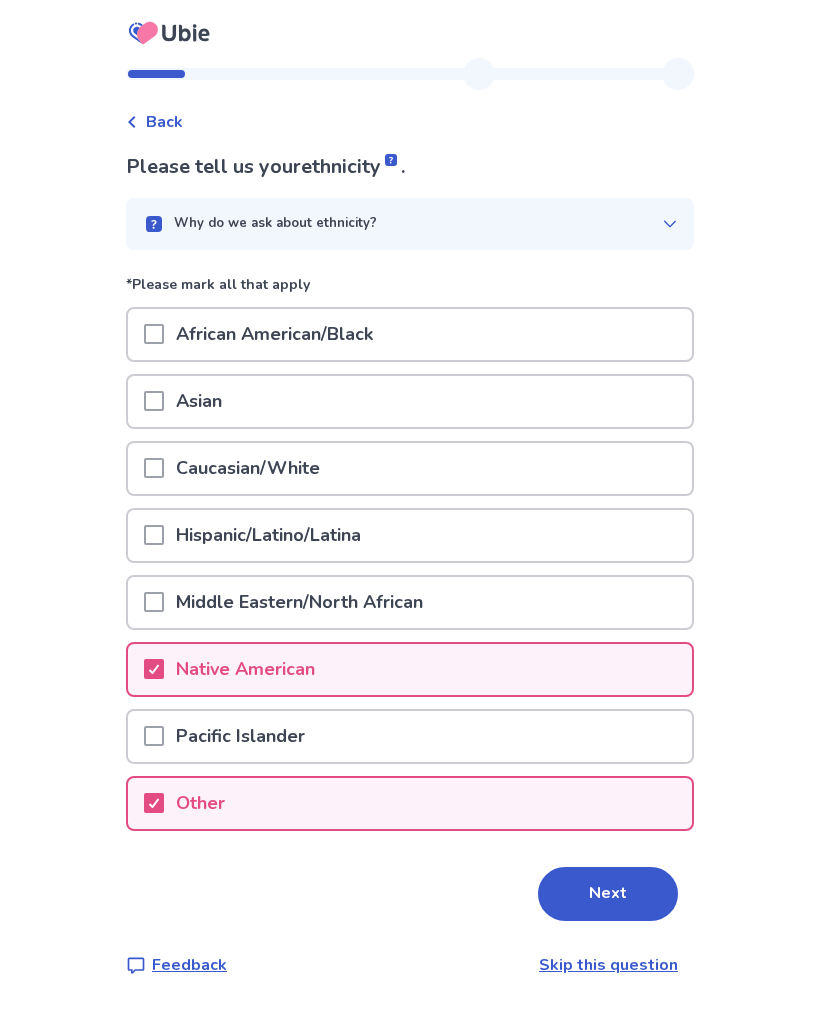 click on "Next" at bounding box center (608, 894) 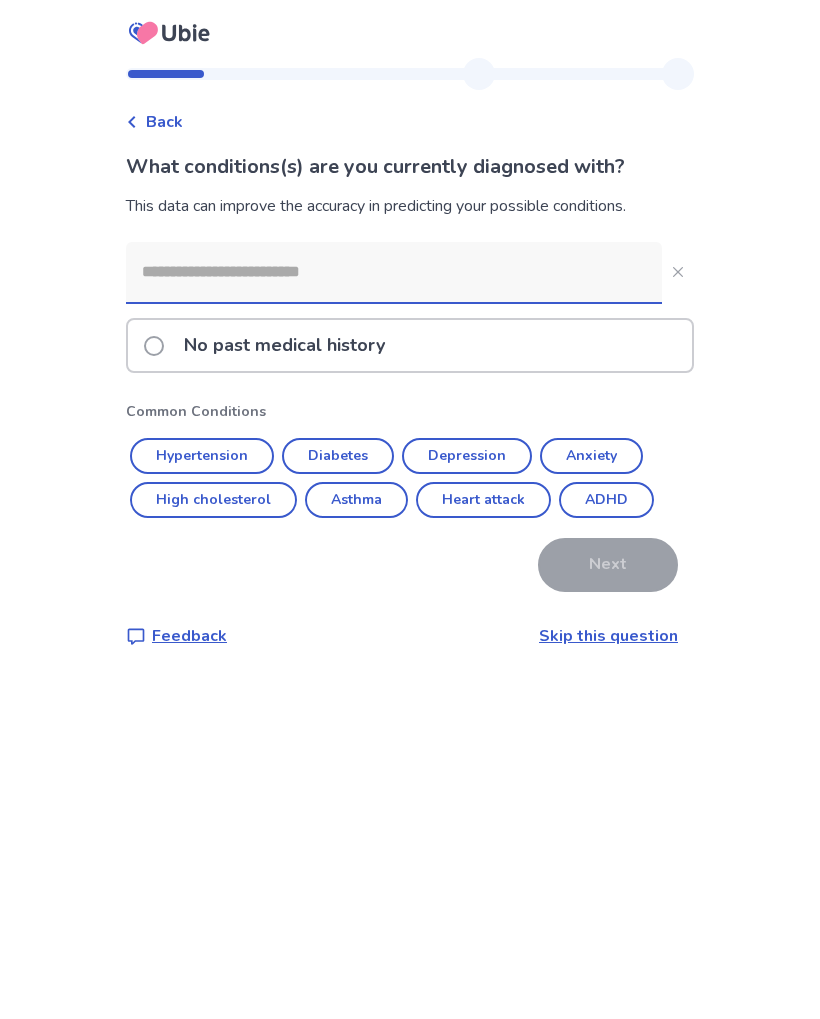 click on "No past medical history" at bounding box center [284, 345] 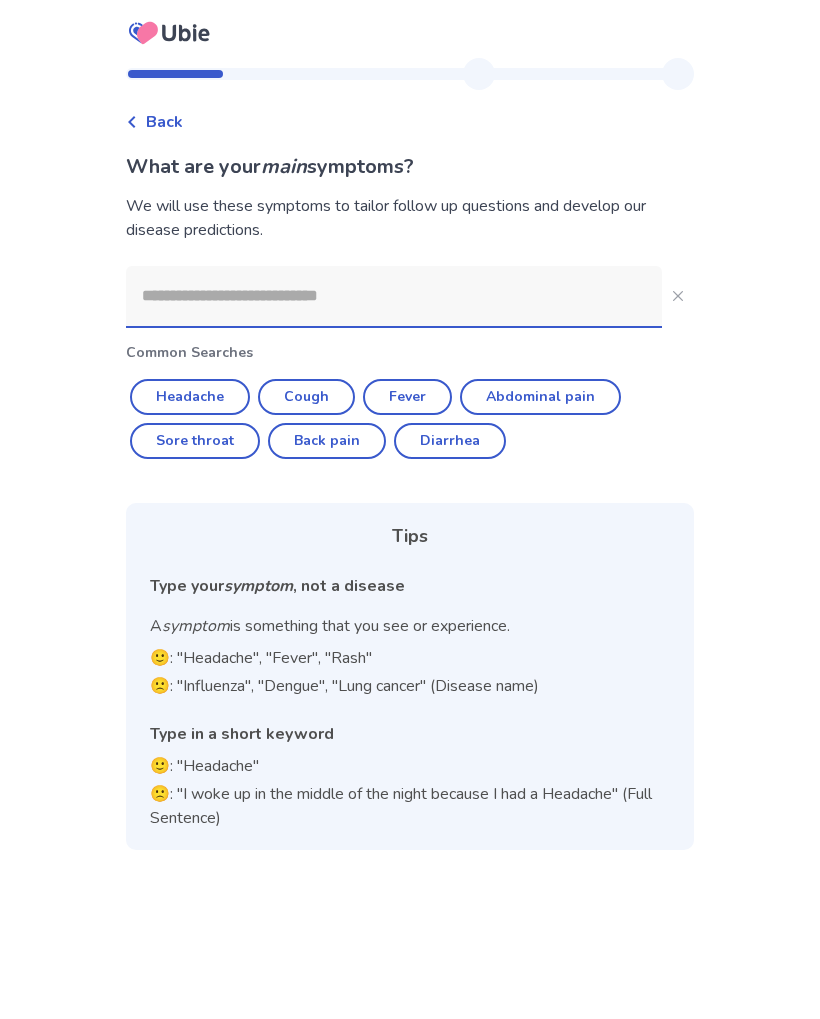 click on "Fever" 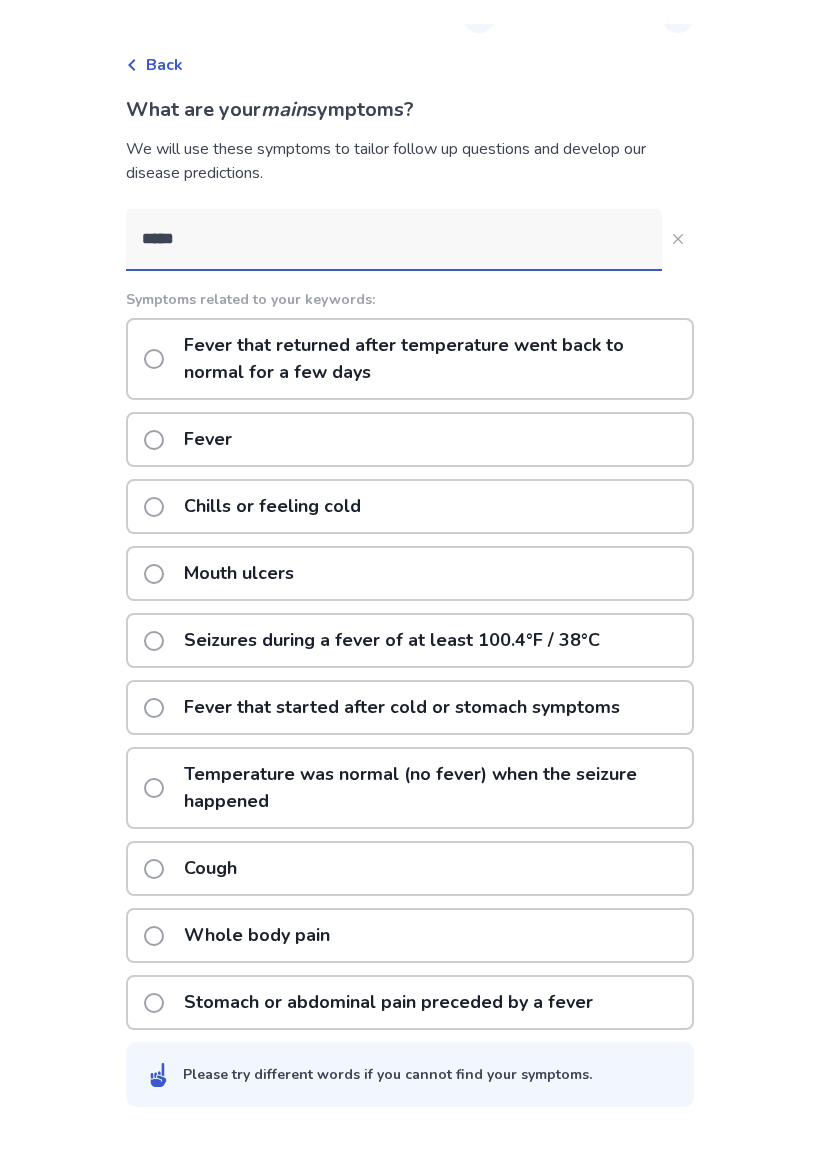 scroll, scrollTop: 32, scrollLeft: 0, axis: vertical 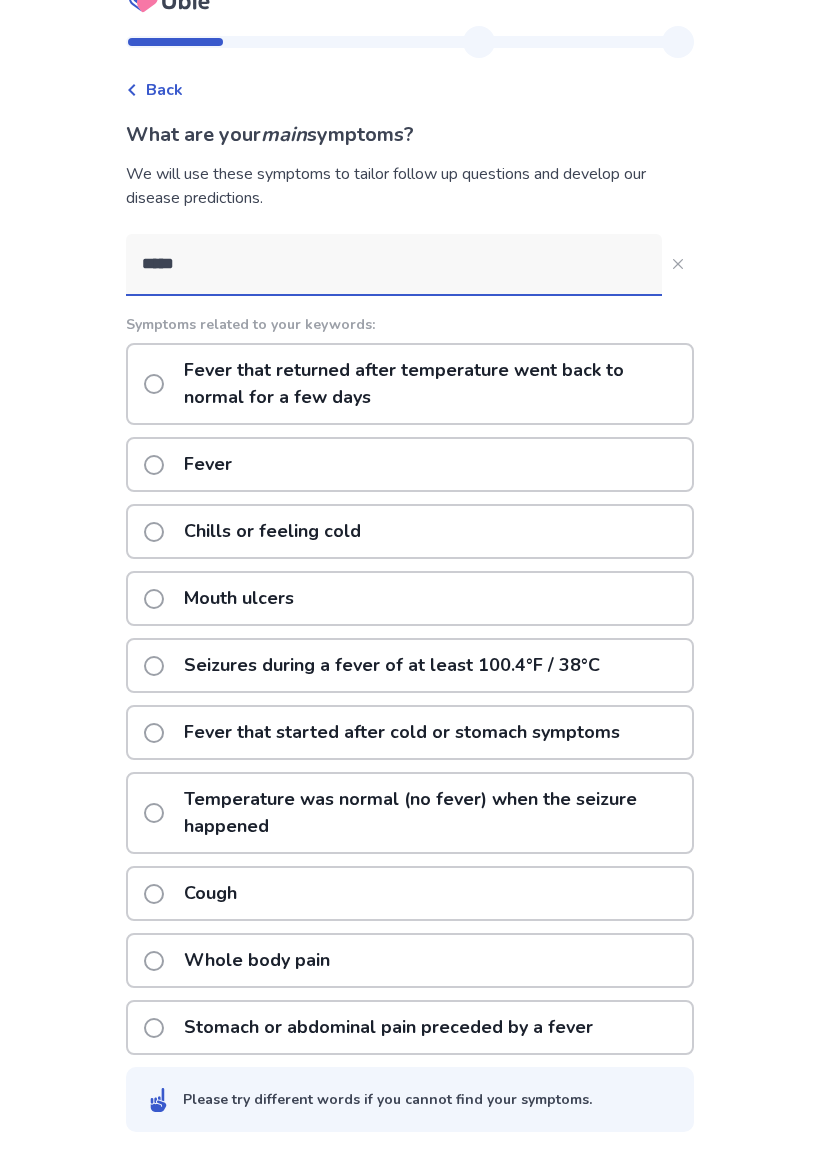 click on "Chills or feeling cold" 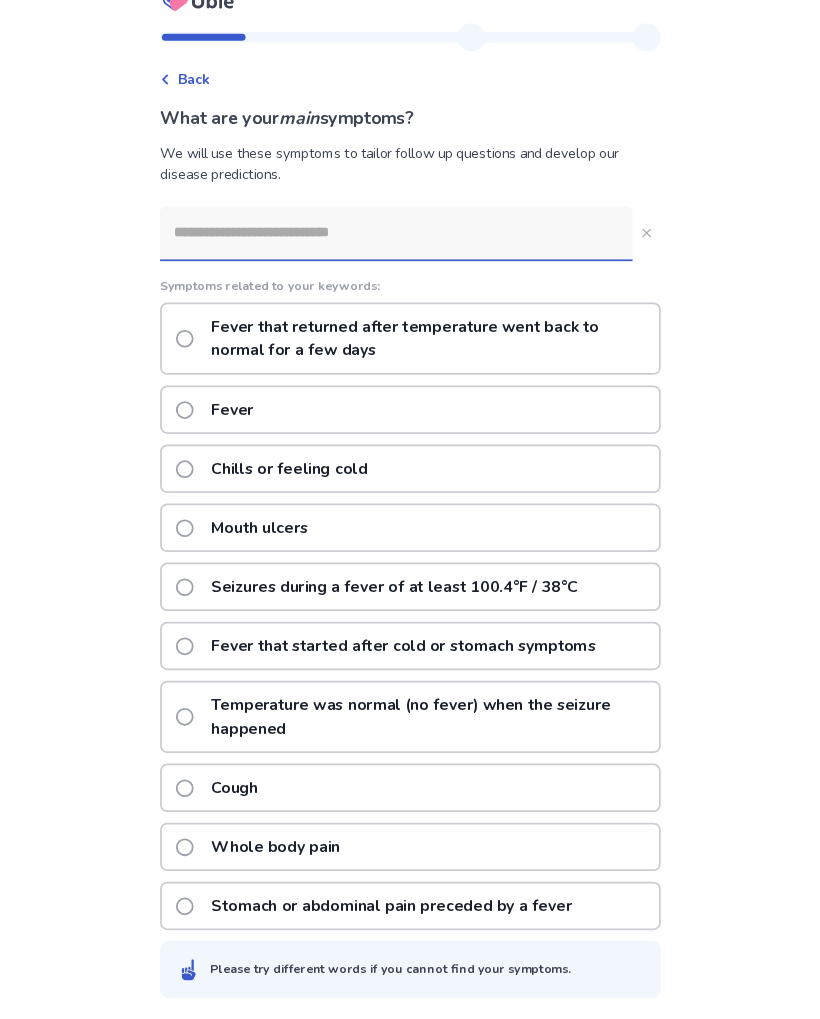 scroll, scrollTop: 0, scrollLeft: 0, axis: both 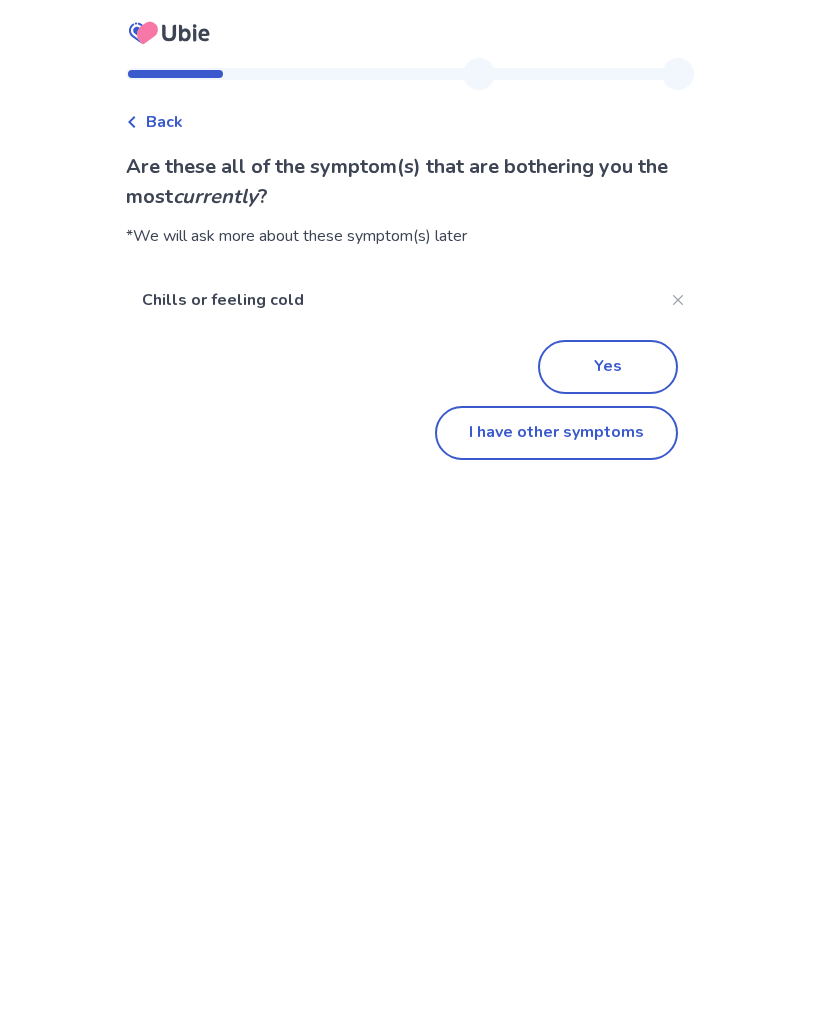 click on "Yes" 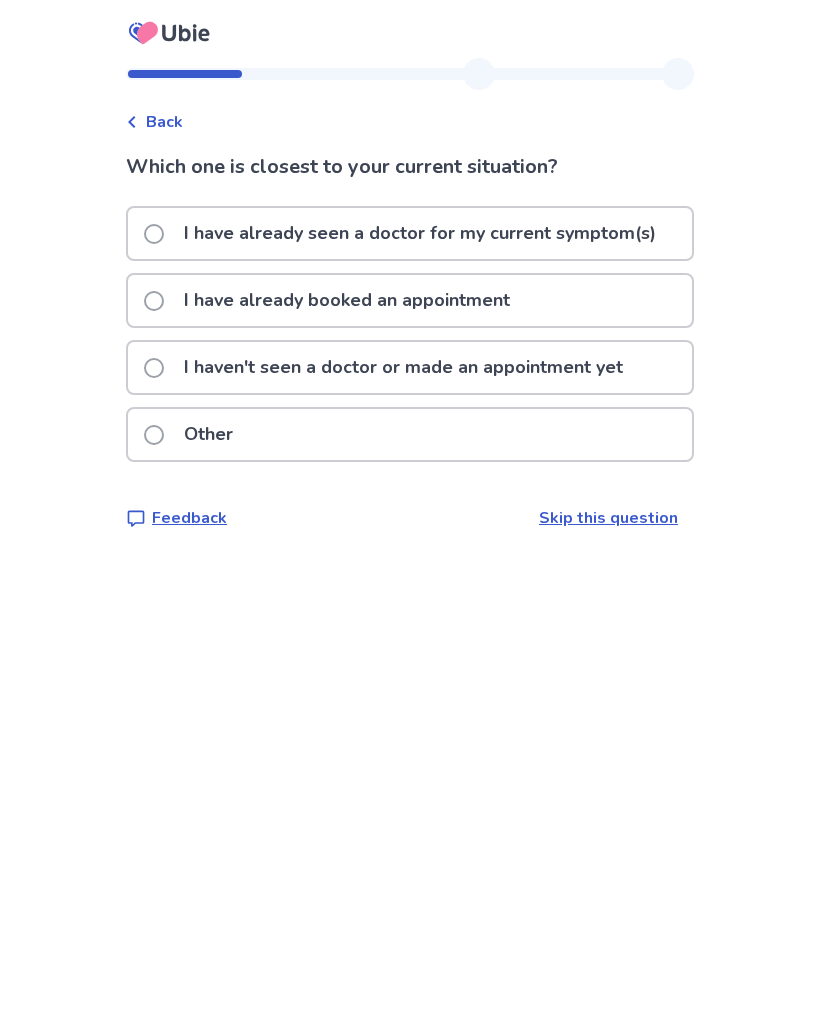 click on "I haven't seen a doctor or made an appointment yet" at bounding box center (403, 367) 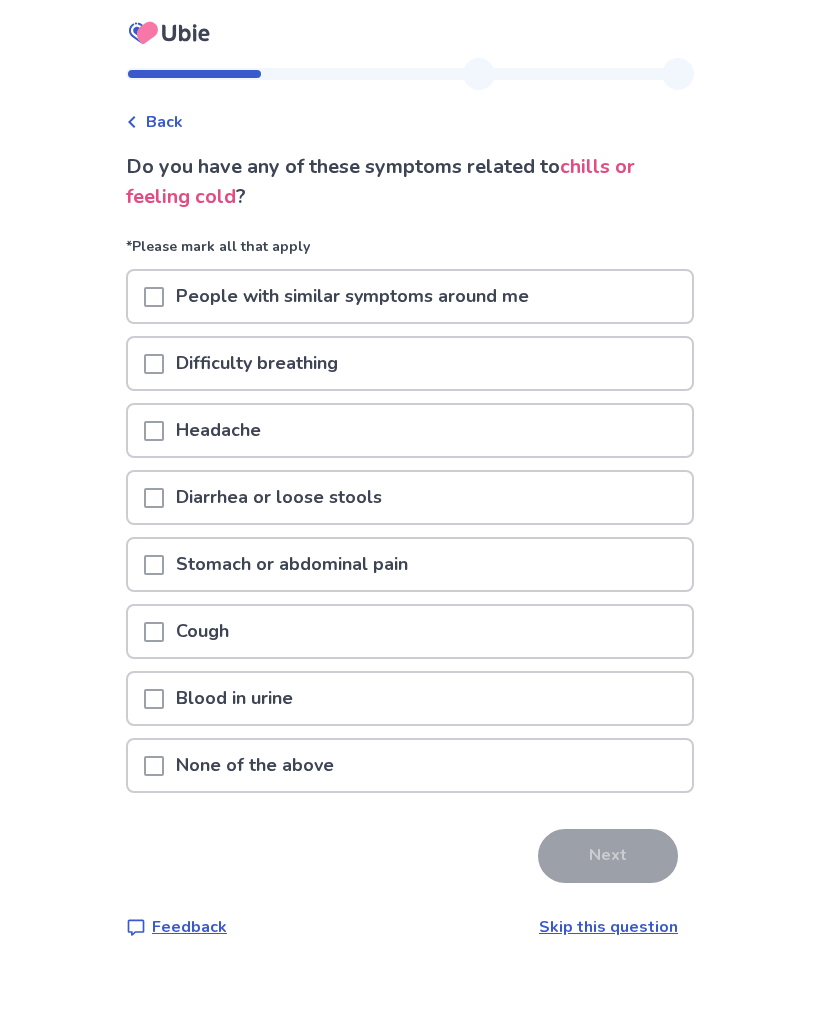 click at bounding box center (154, 364) 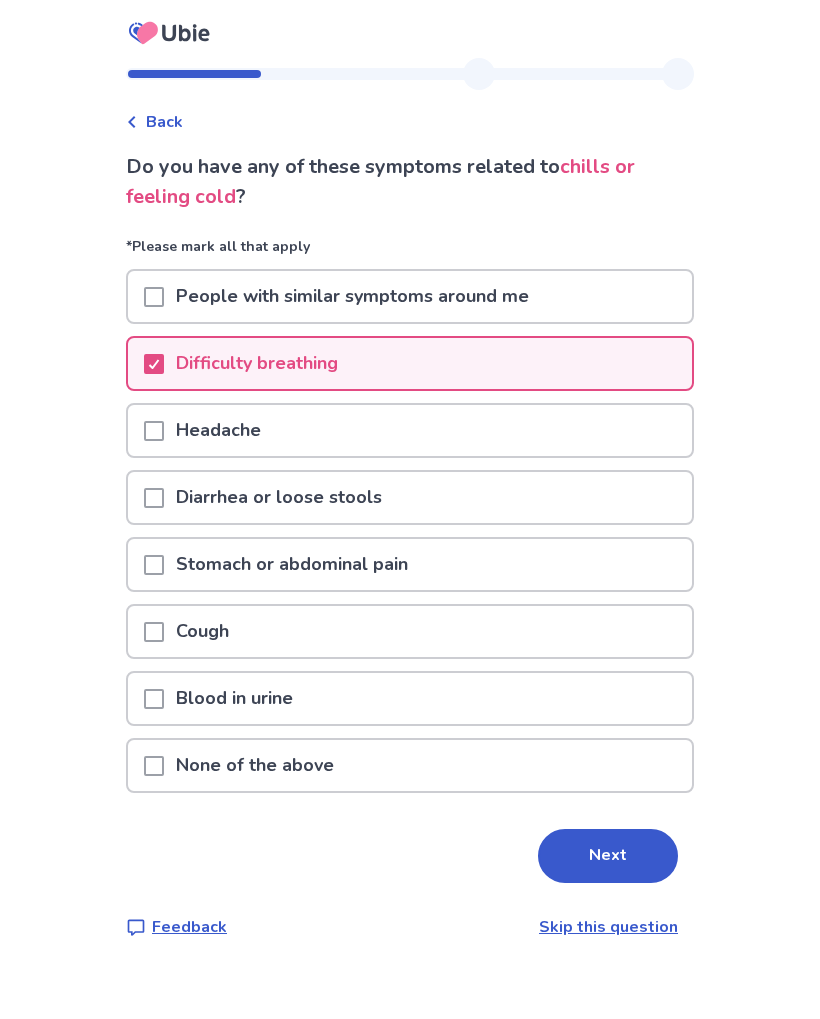click at bounding box center (154, 631) 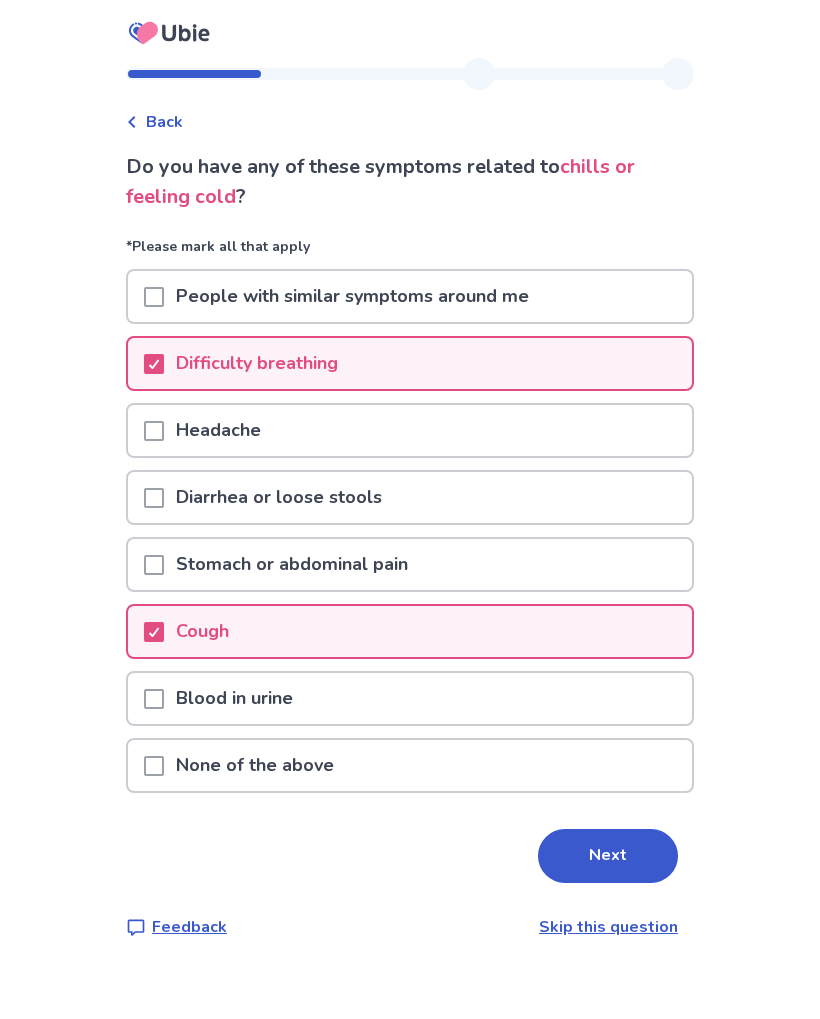 click at bounding box center (154, 565) 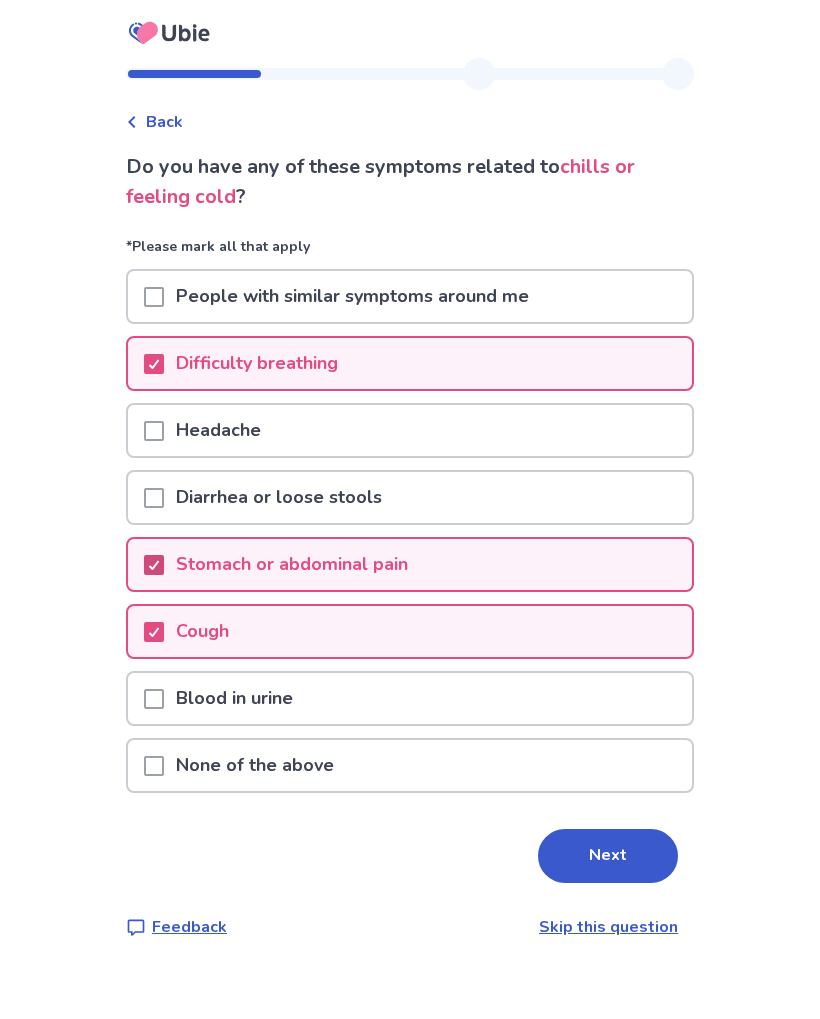 click on "Next" at bounding box center [608, 856] 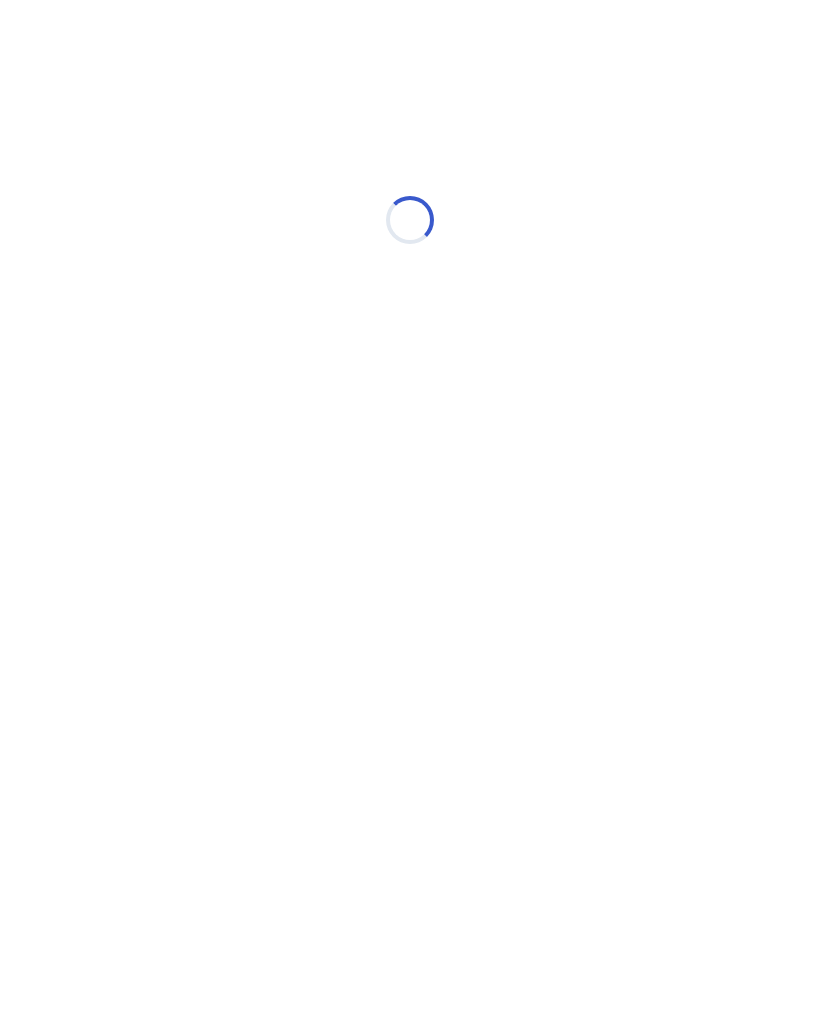 select on "*" 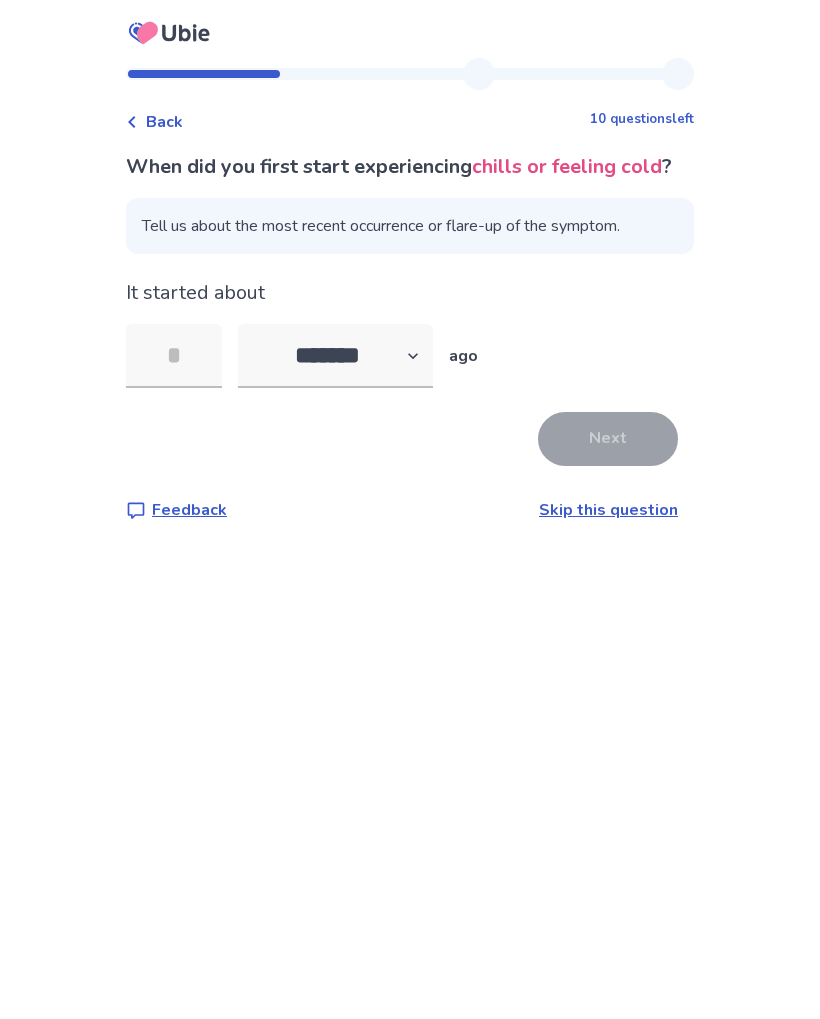 click at bounding box center [174, 356] 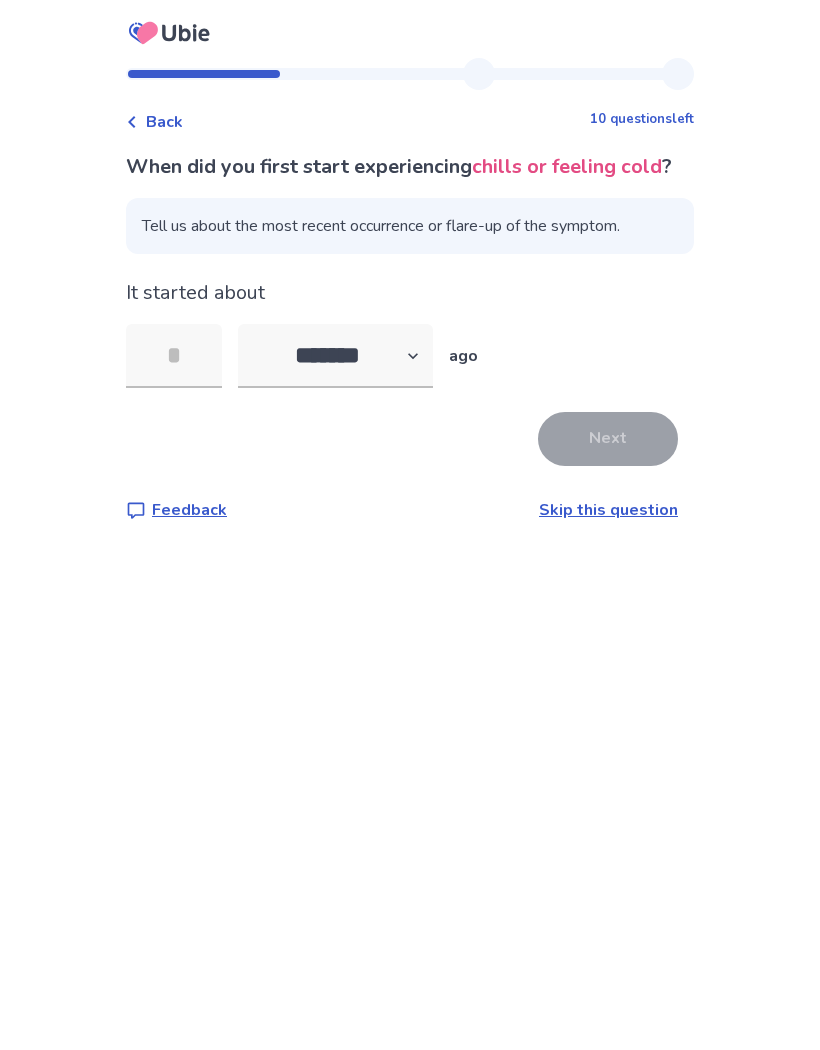 type on "*" 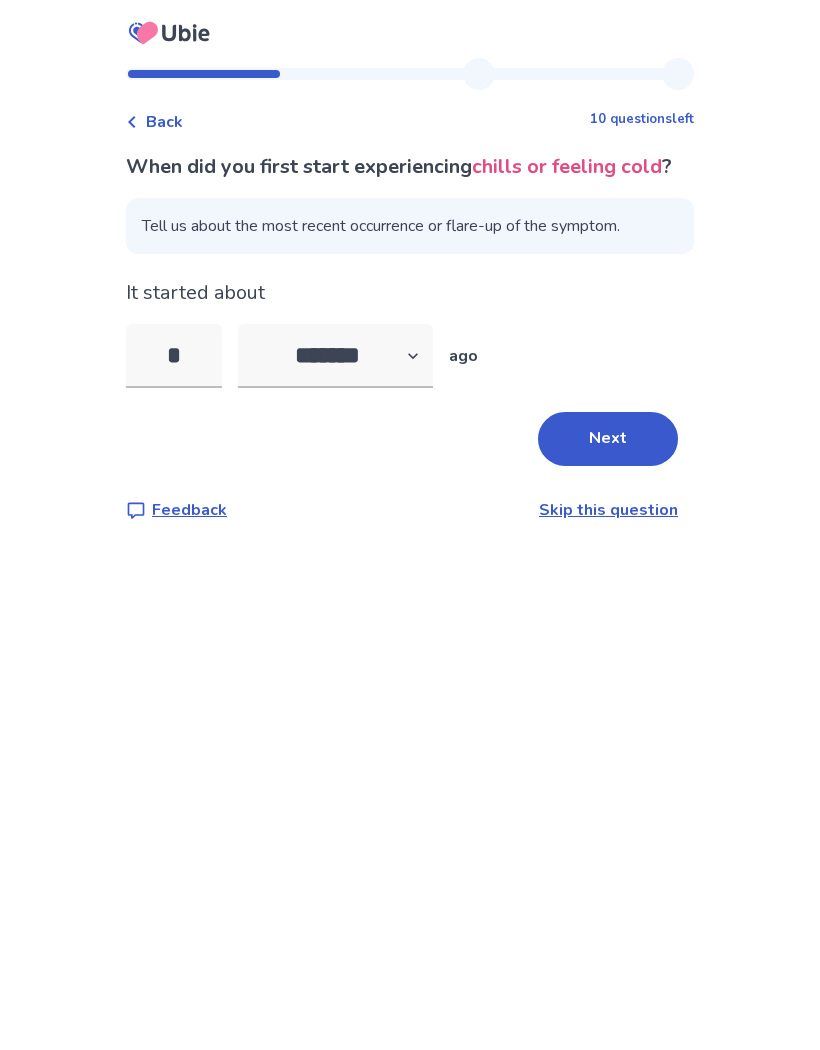click on "Next" at bounding box center (608, 439) 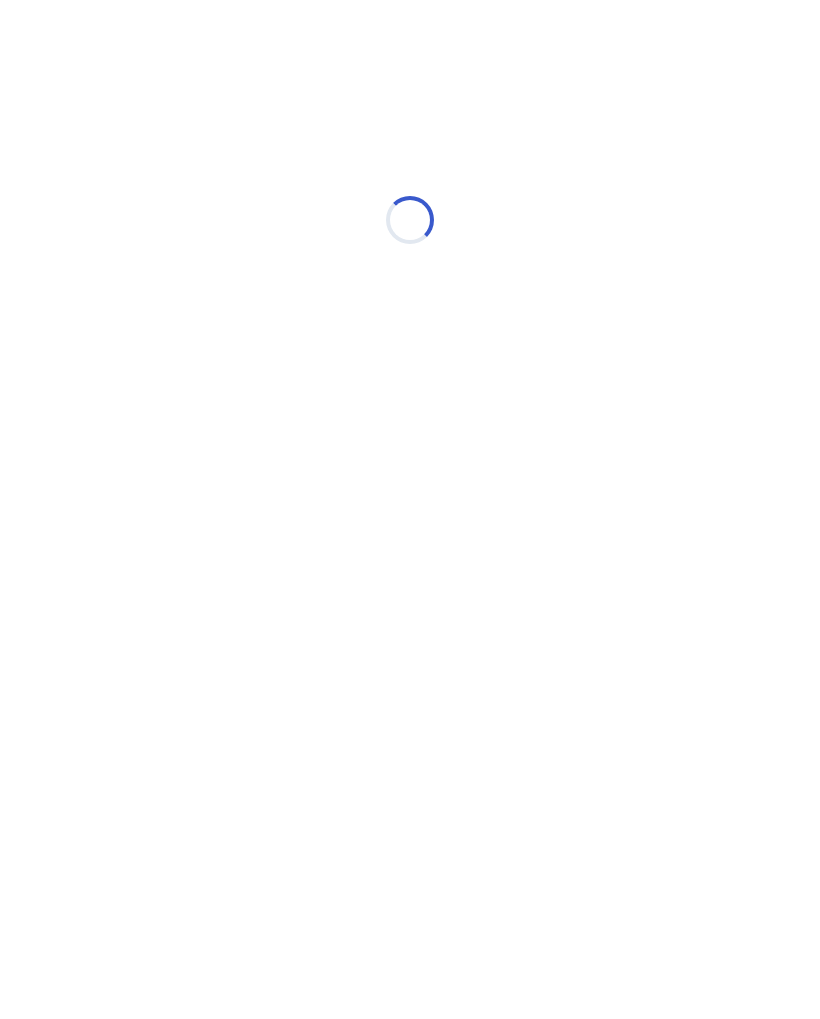 select on "*" 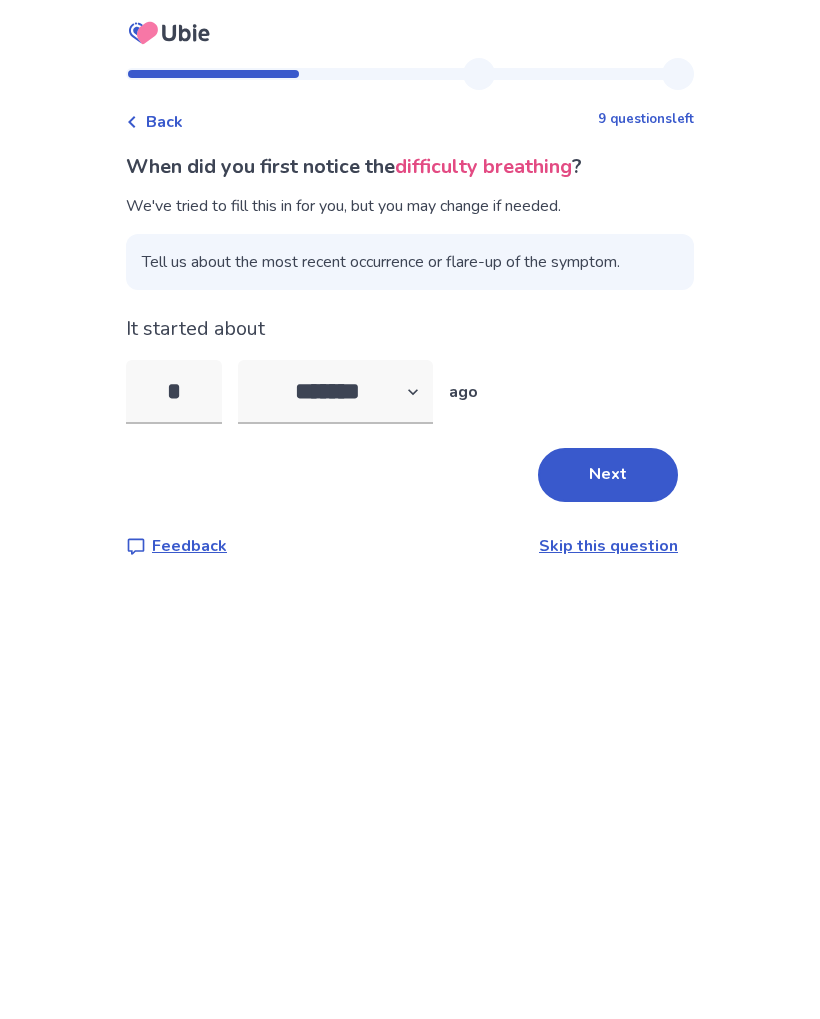click on "*" at bounding box center (174, 392) 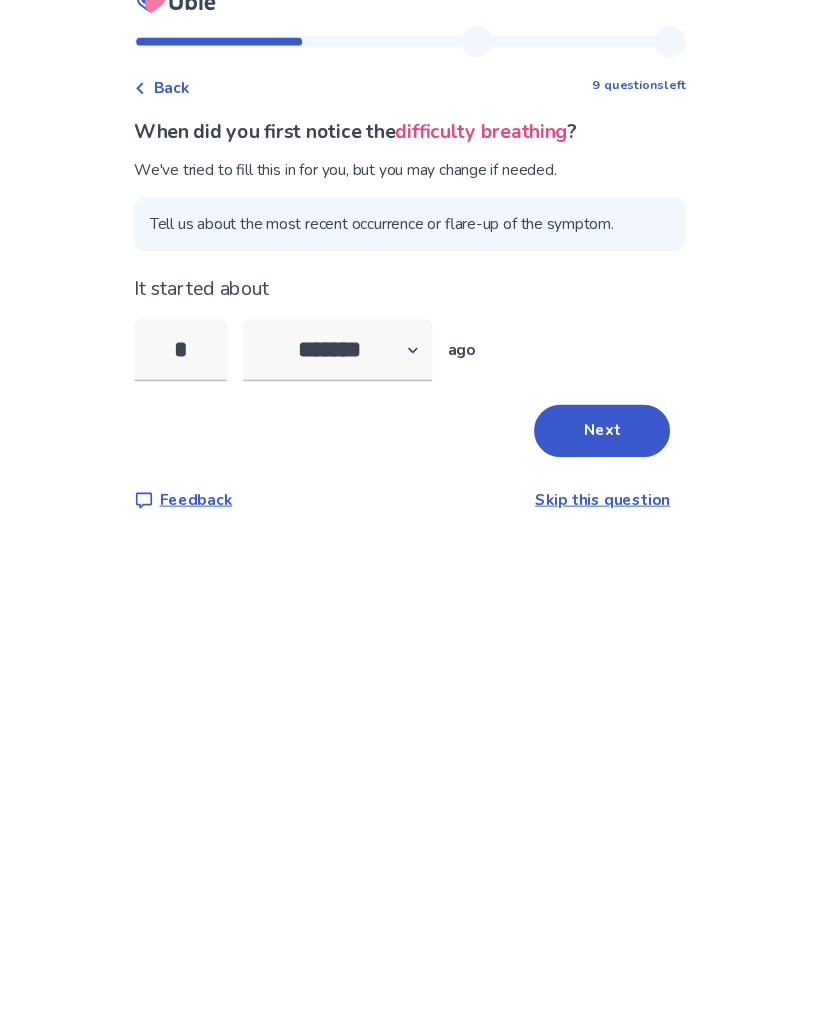 scroll, scrollTop: 0, scrollLeft: 0, axis: both 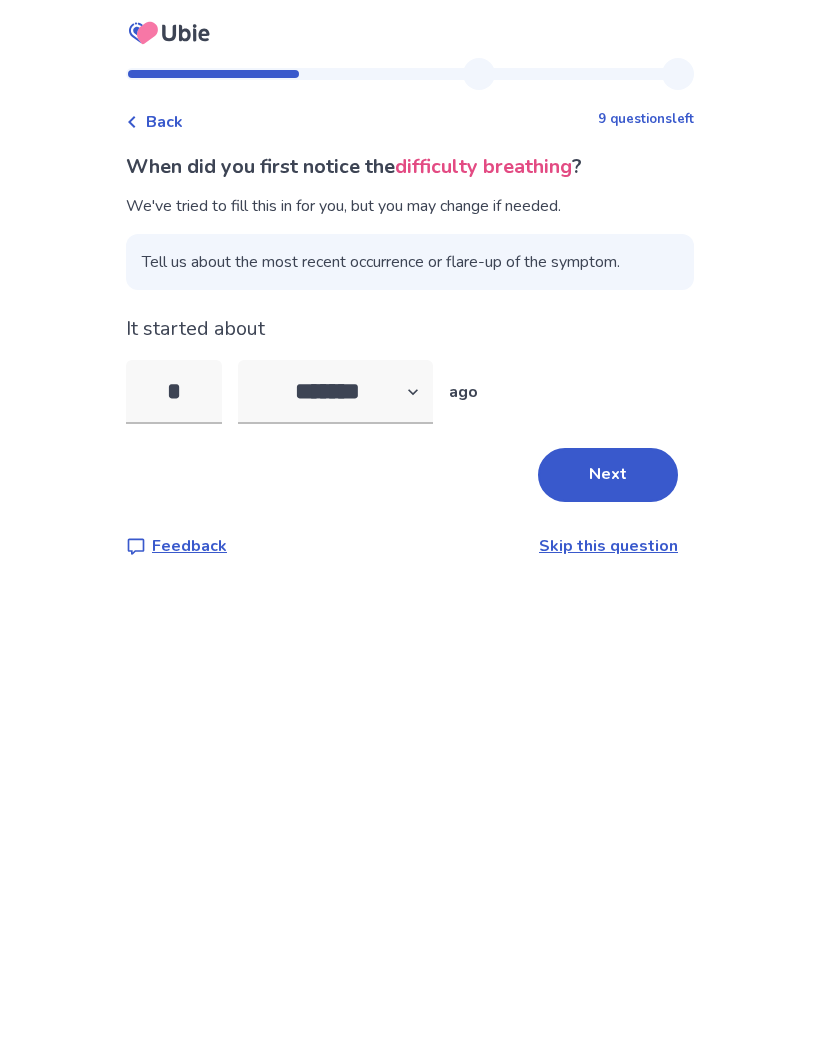 click on "*" at bounding box center [174, 392] 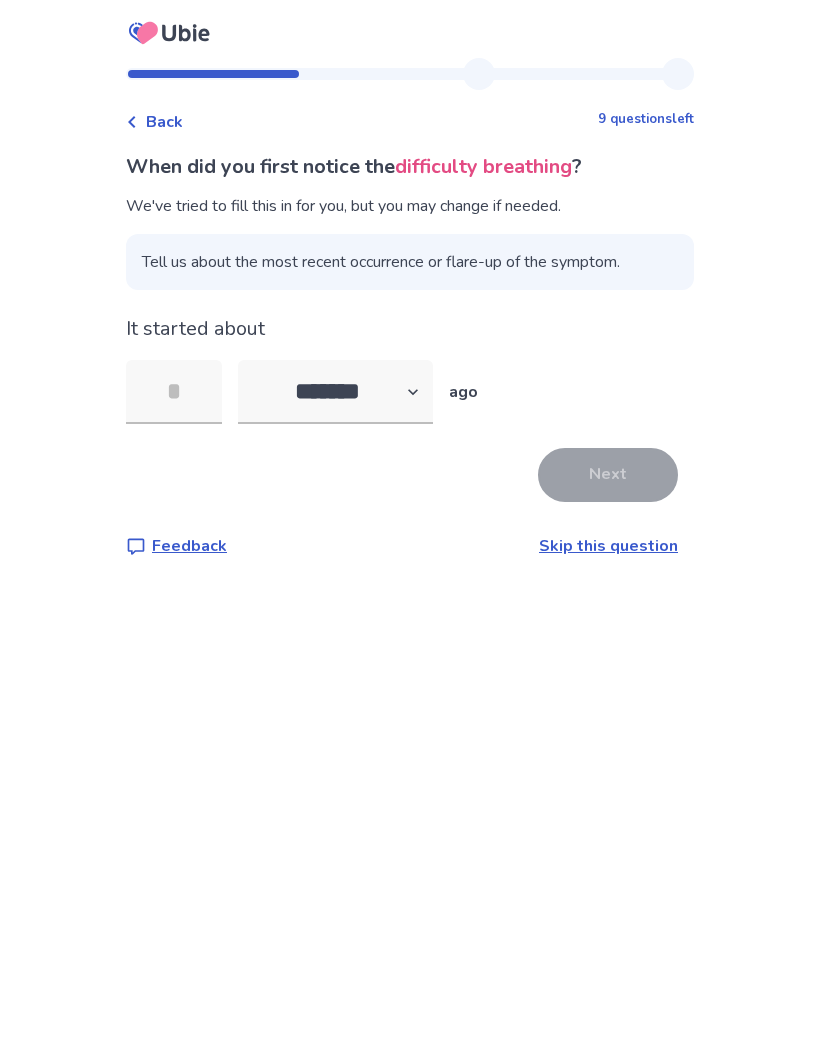 type on "*" 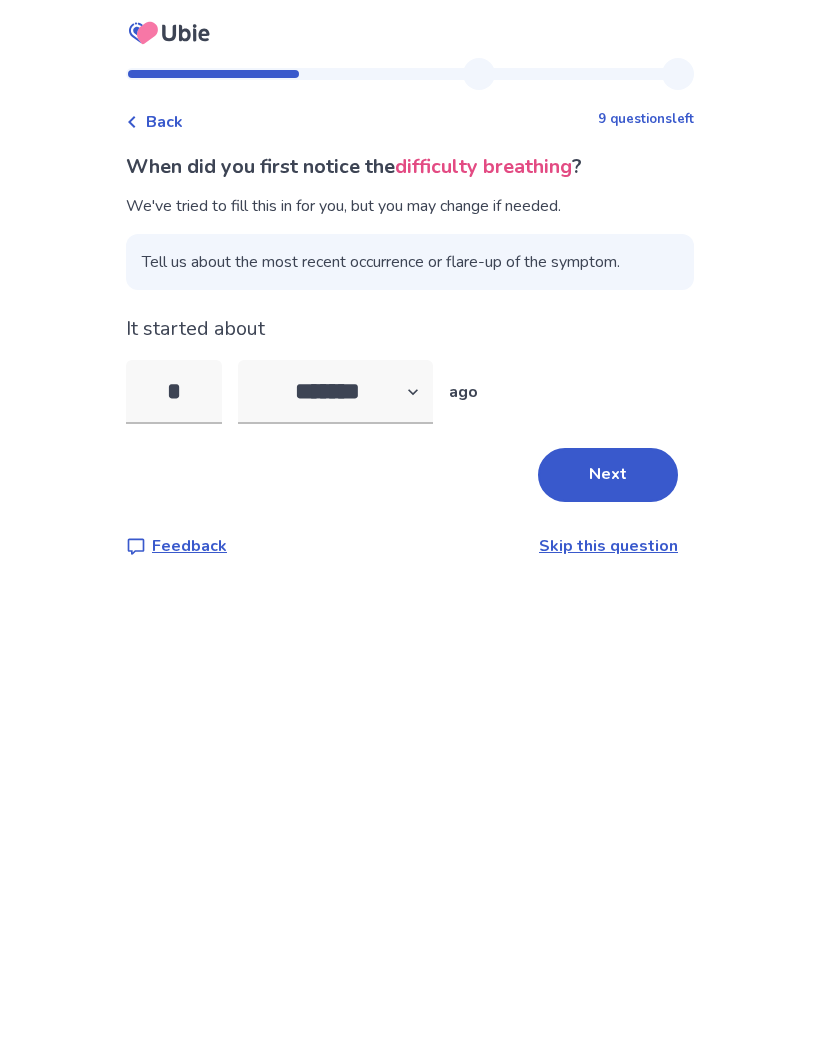 click on "Next" at bounding box center (608, 475) 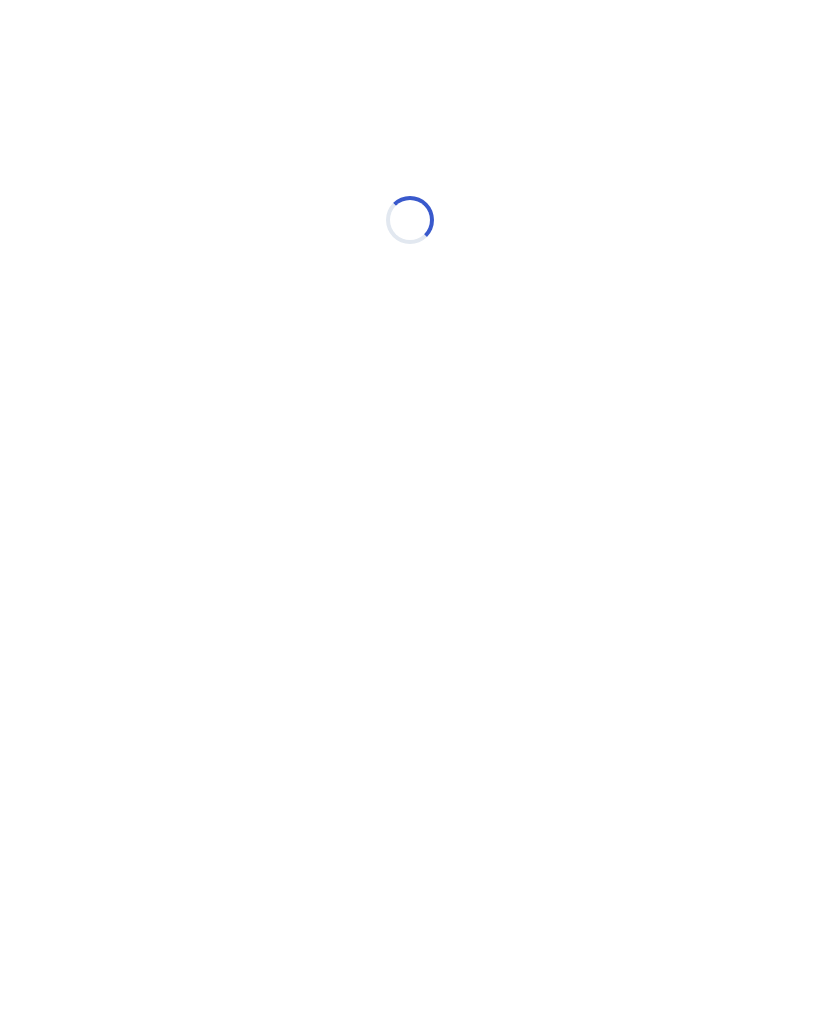 select on "*" 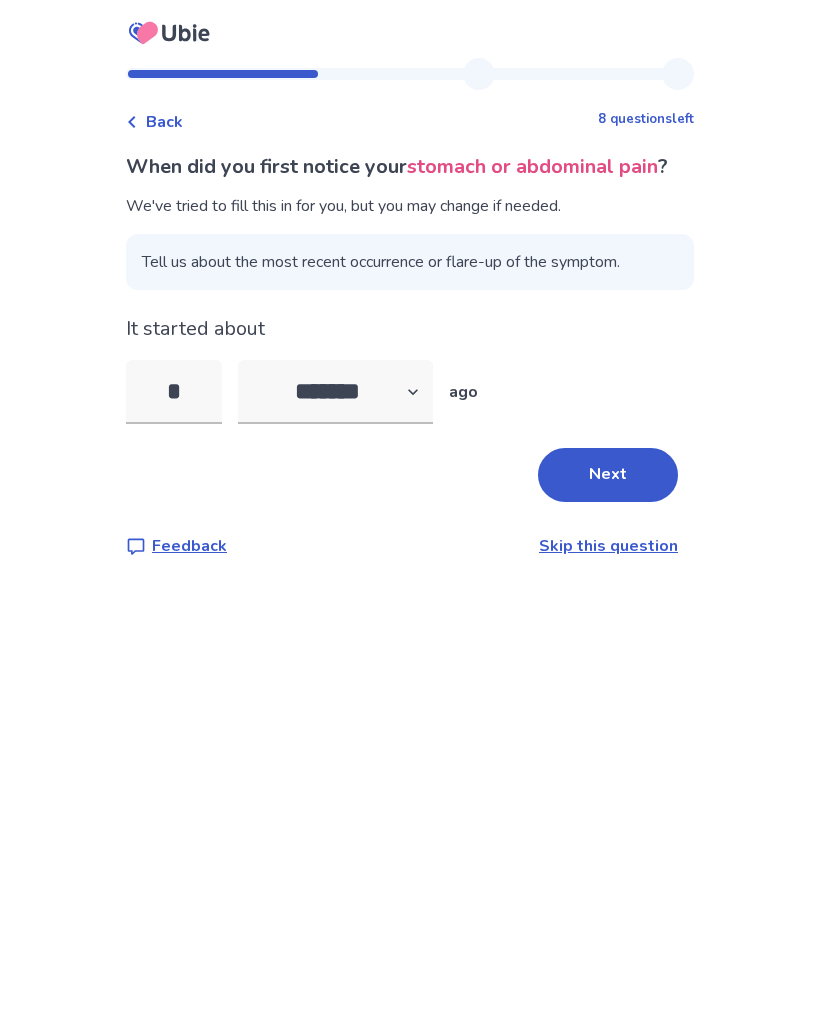 click on "*" at bounding box center (174, 392) 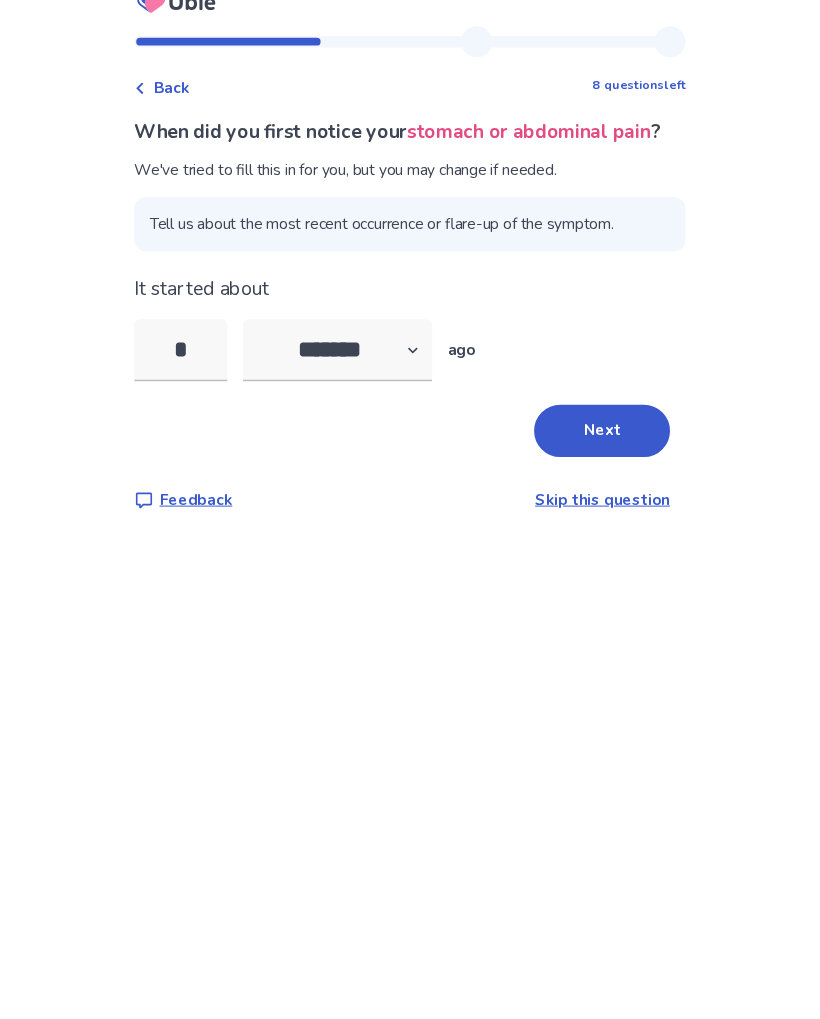 scroll, scrollTop: 0, scrollLeft: 0, axis: both 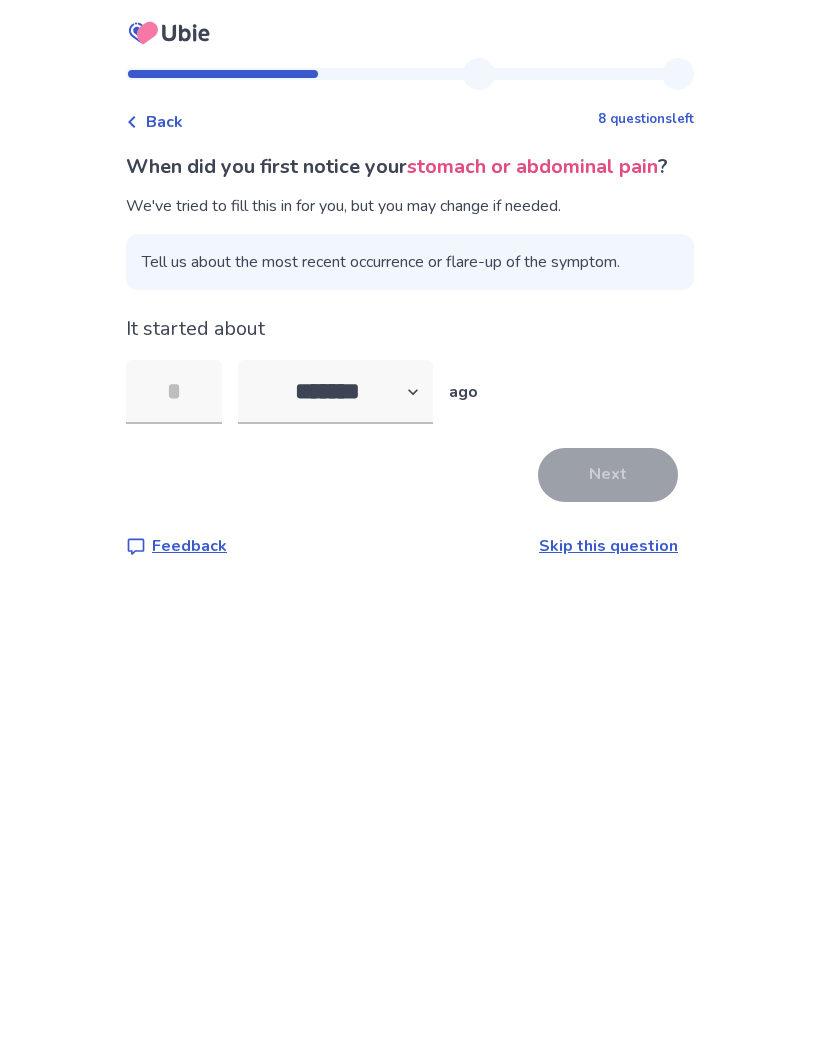 type on "*" 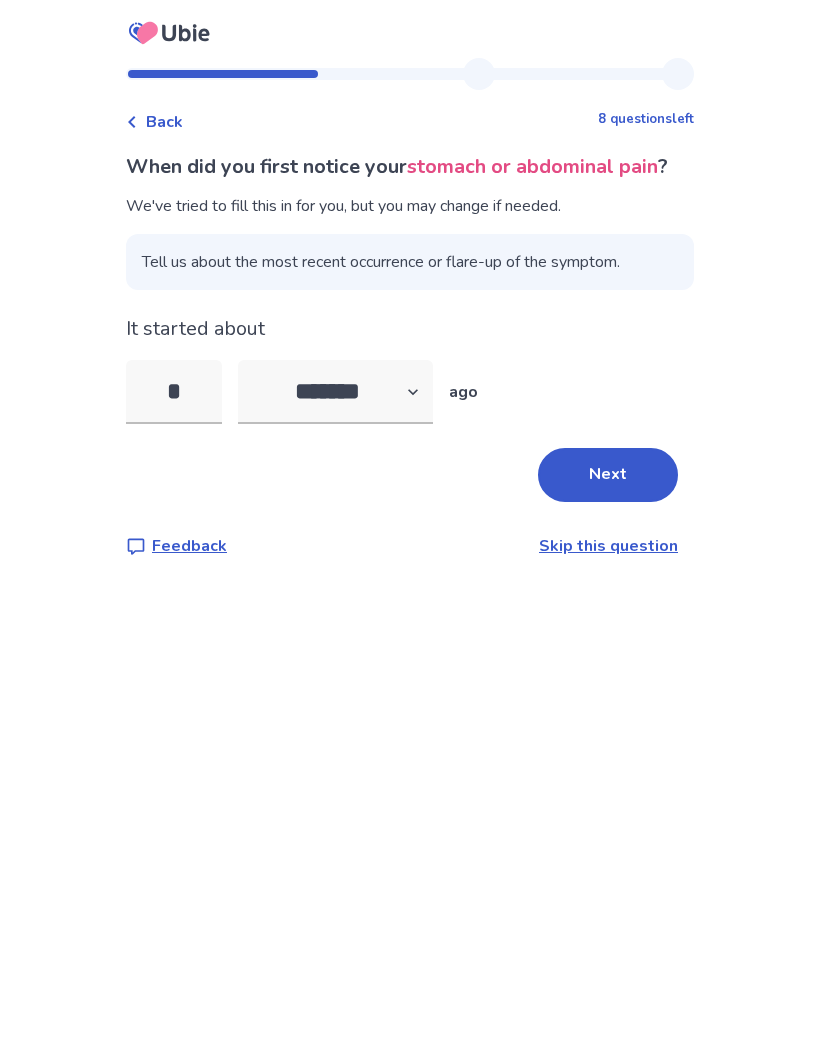 click on "Next" at bounding box center [608, 475] 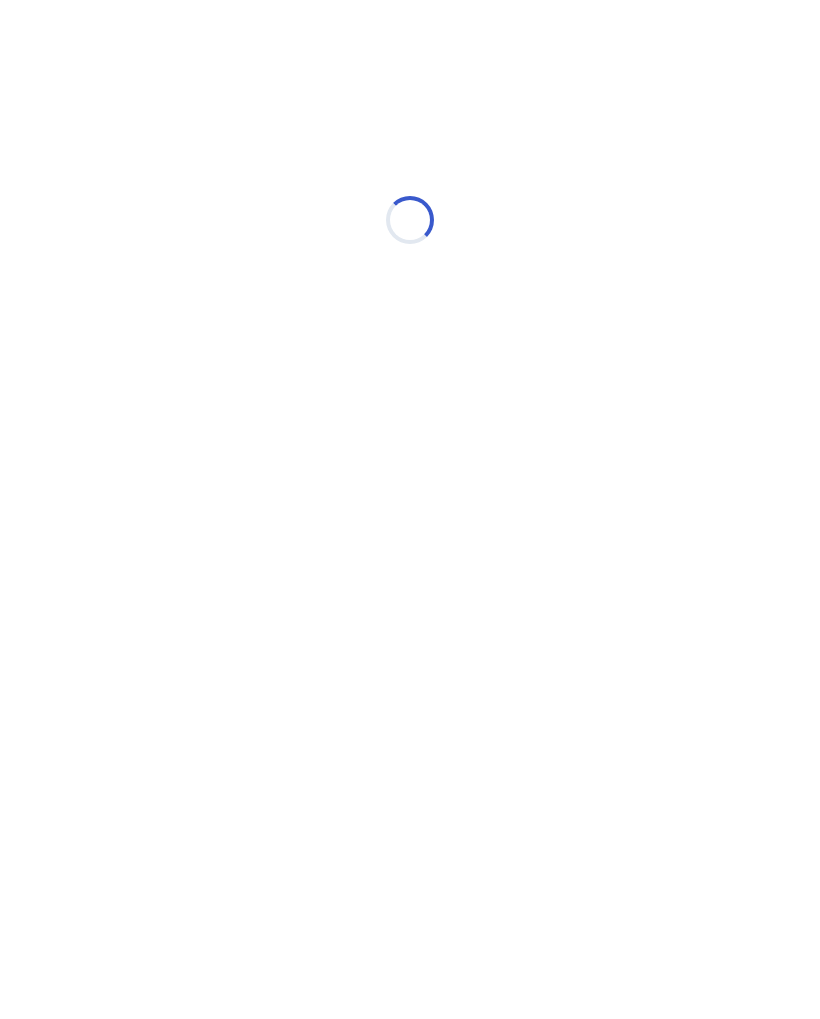 select on "*" 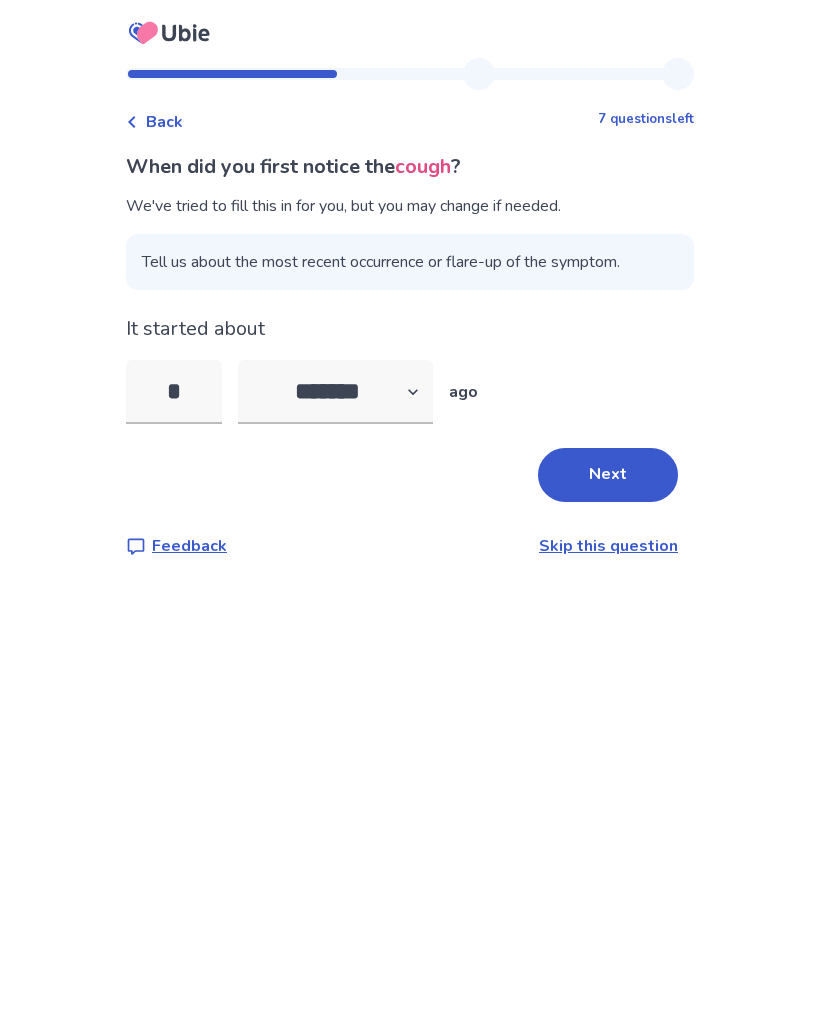 click on "Next" at bounding box center (608, 475) 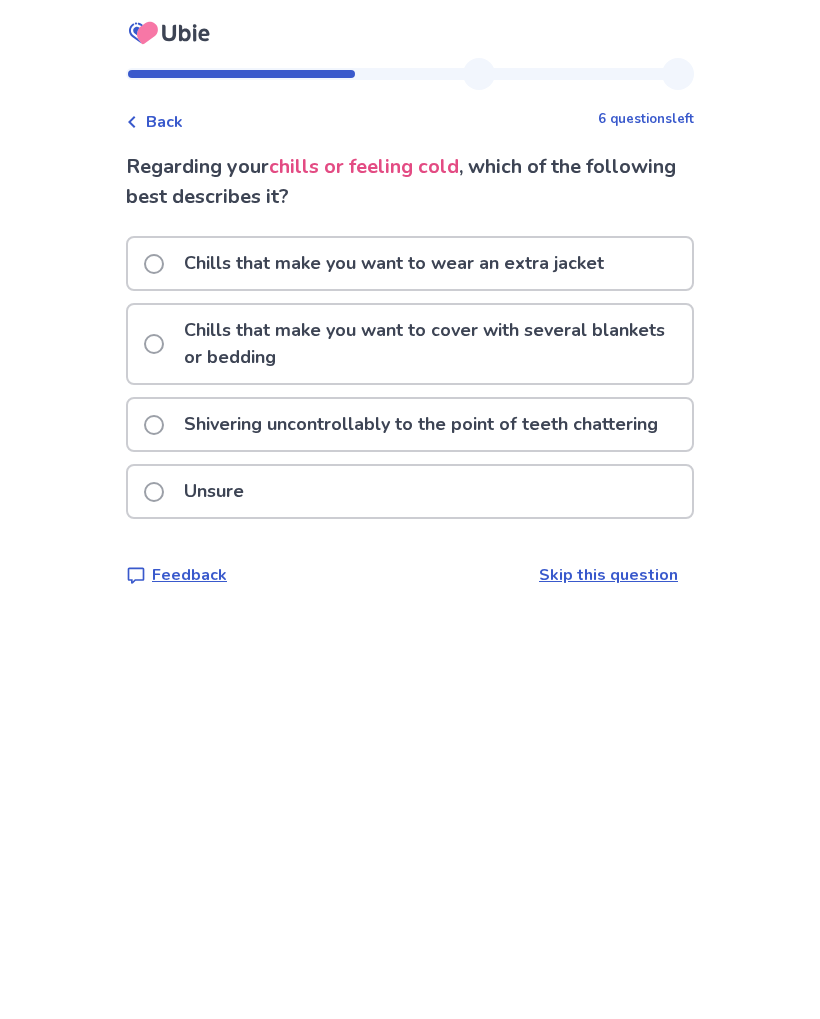 click on "Chills that make you want to cover with several blankets or bedding" at bounding box center [432, 344] 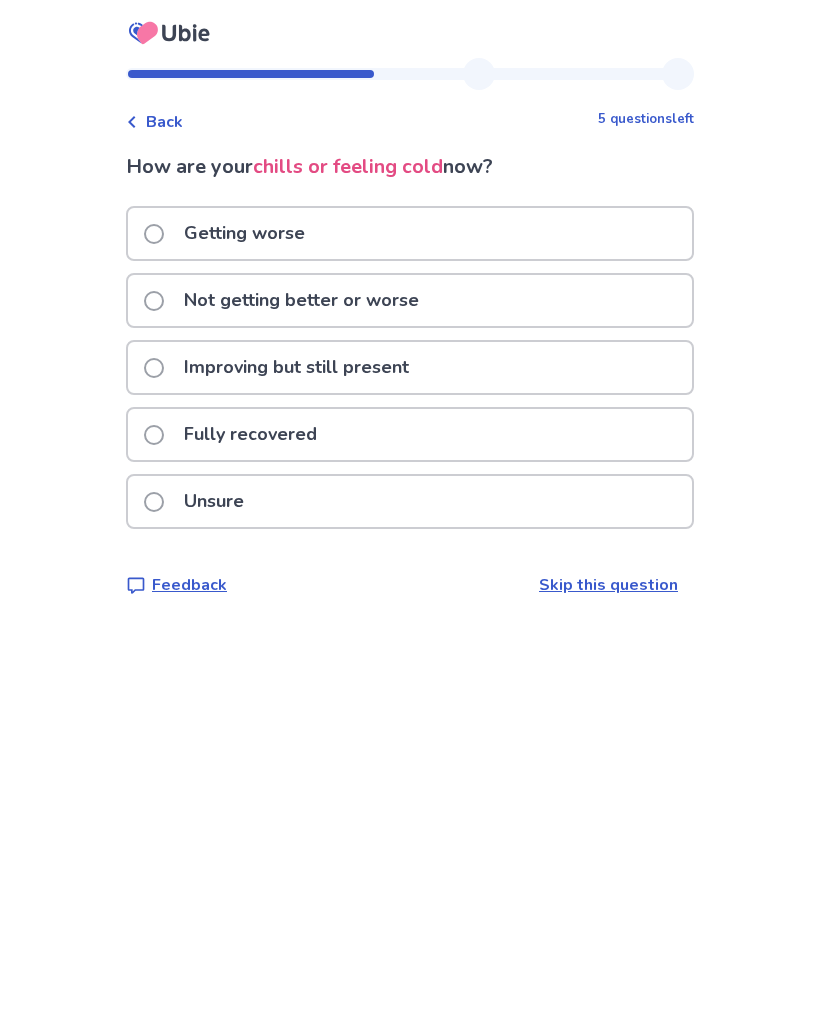 click on "Not getting better or worse" at bounding box center (301, 300) 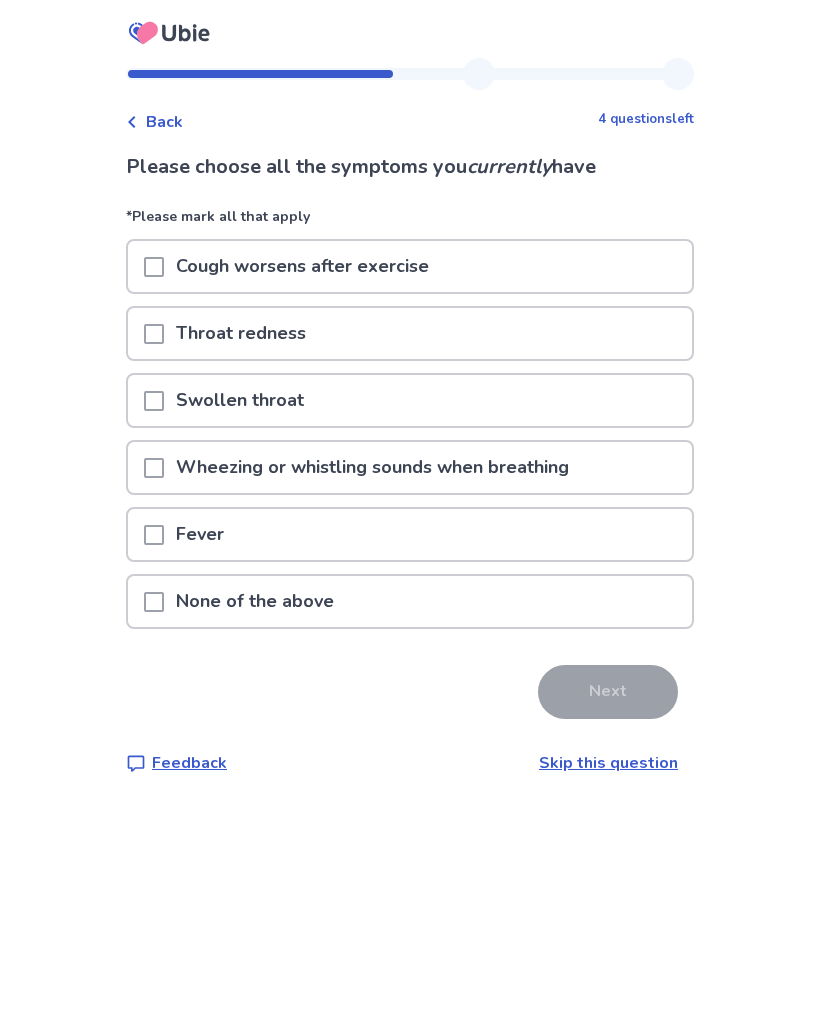 click at bounding box center [154, 535] 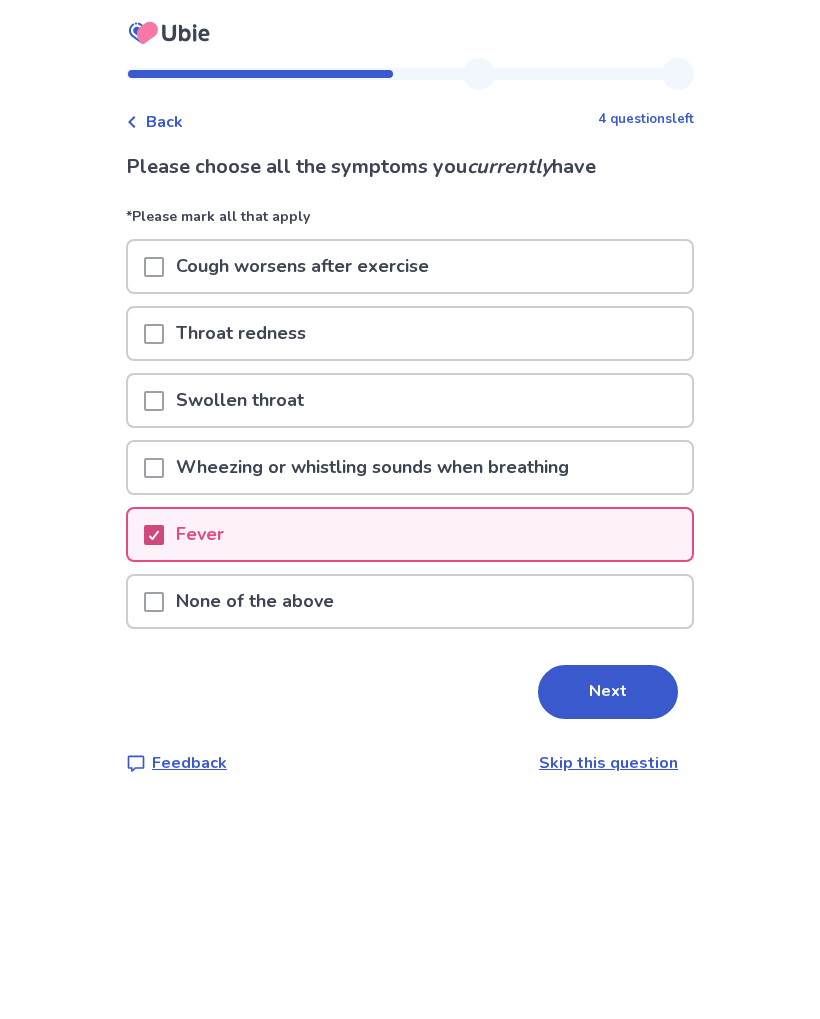 click on "Next" at bounding box center (608, 692) 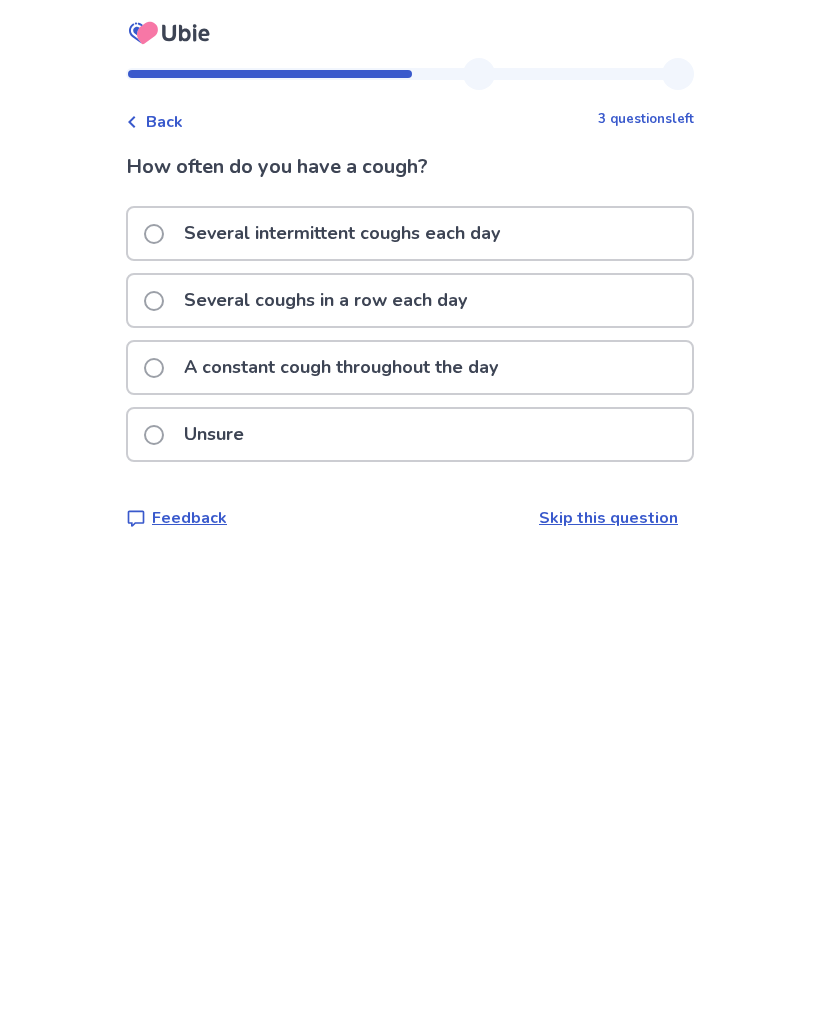 click at bounding box center (154, 435) 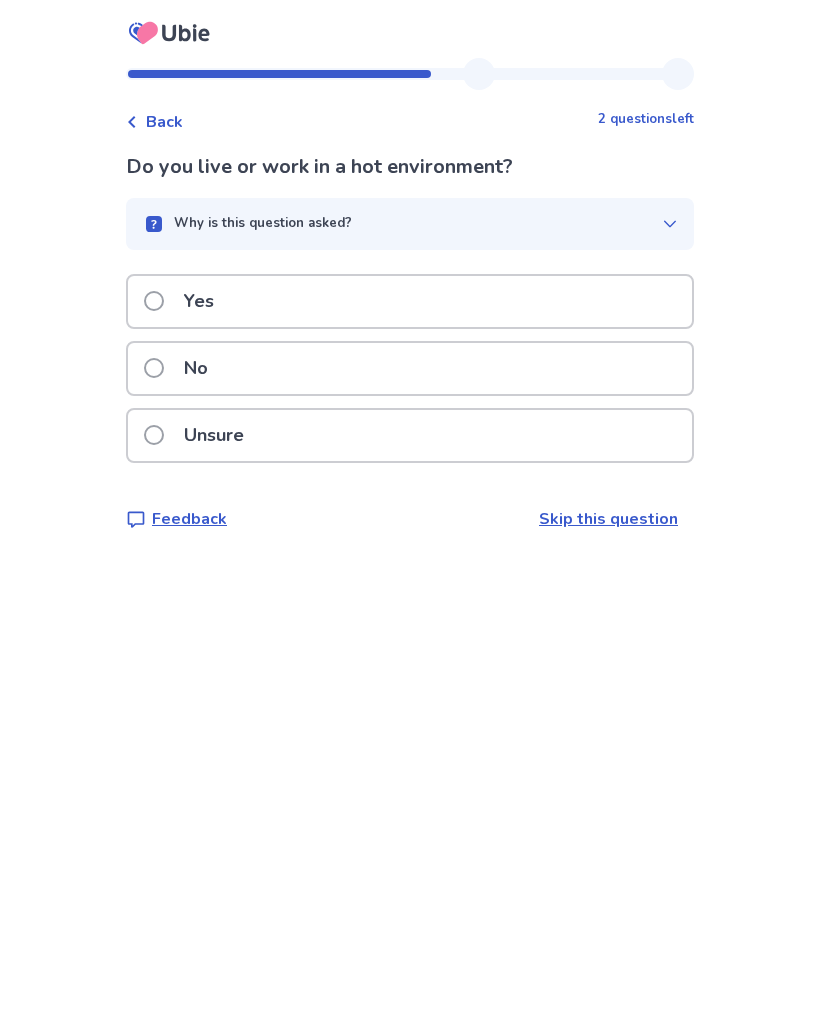 click at bounding box center (154, 301) 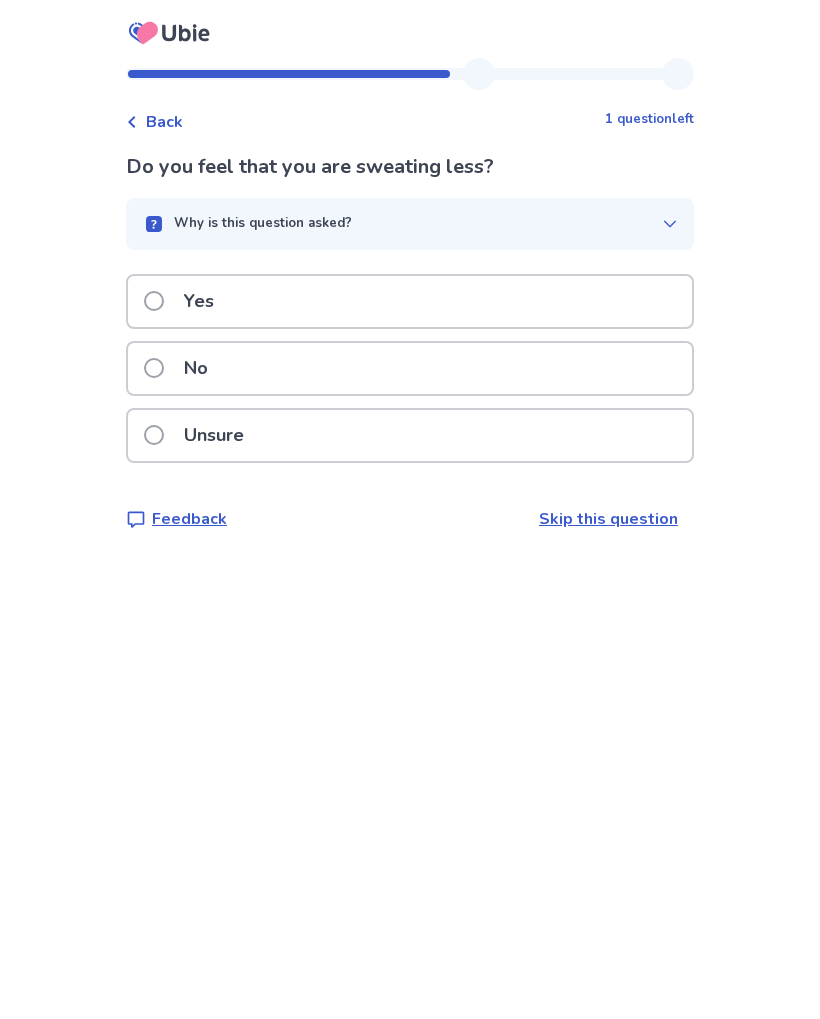 click on "Unsure" at bounding box center (200, 435) 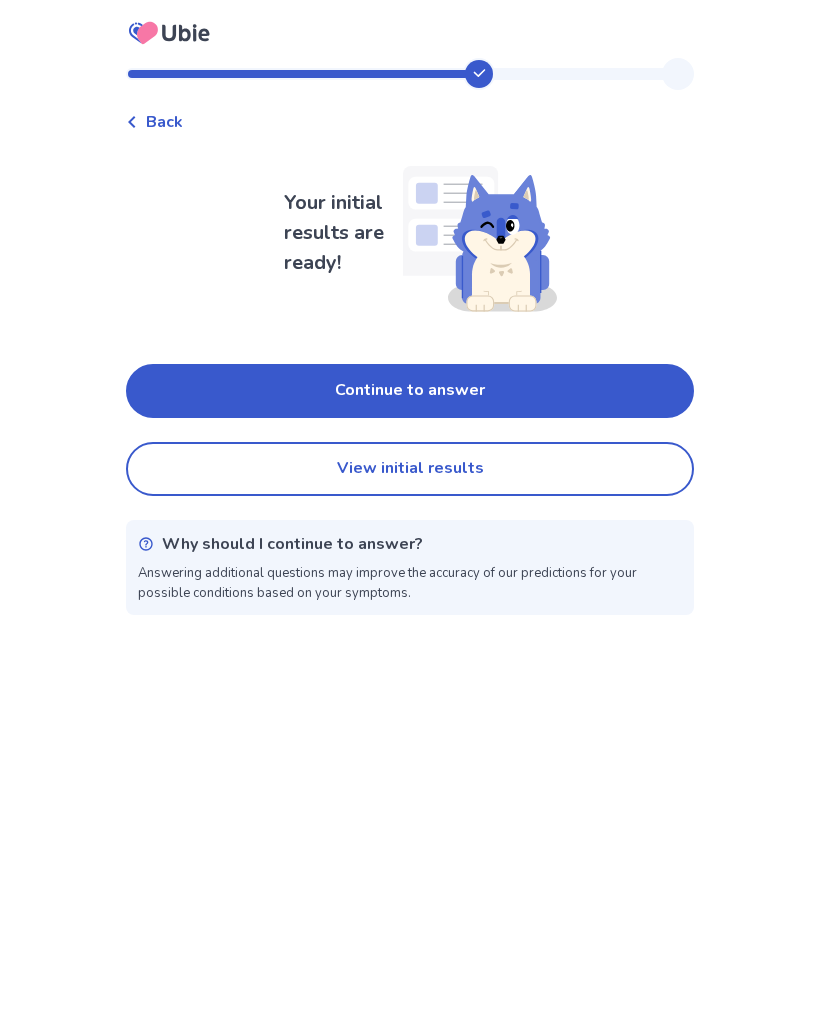 click on "Continue to answer" at bounding box center [410, 391] 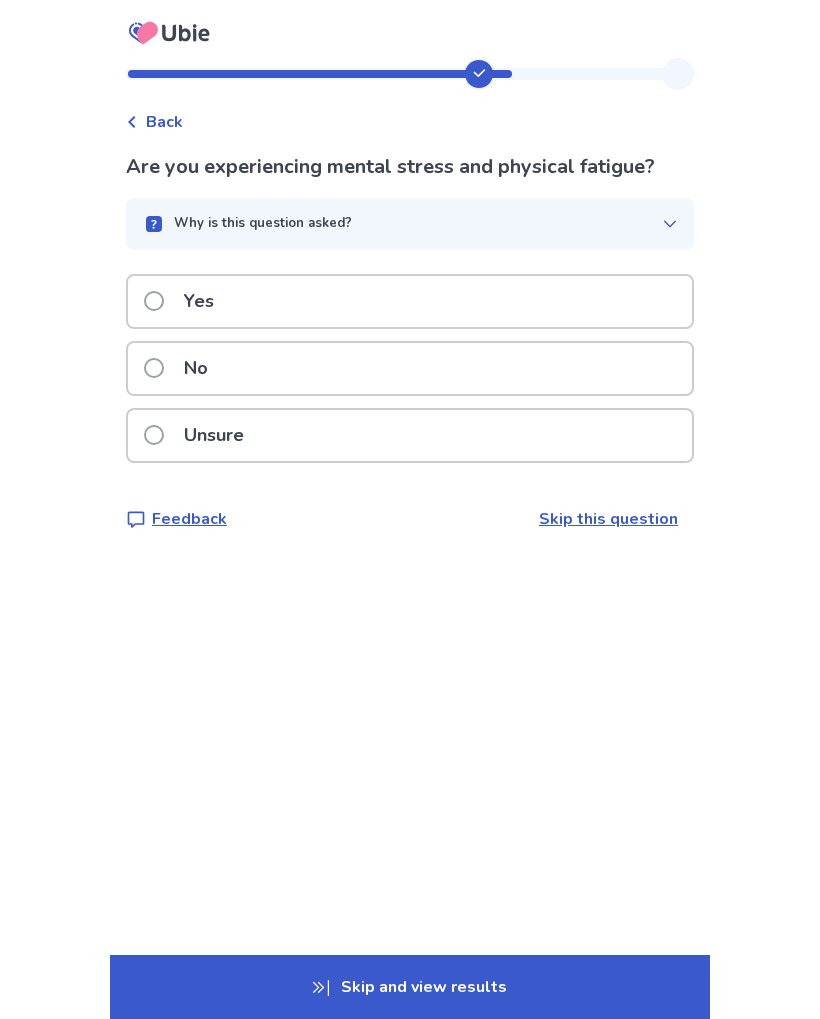 click at bounding box center (154, 301) 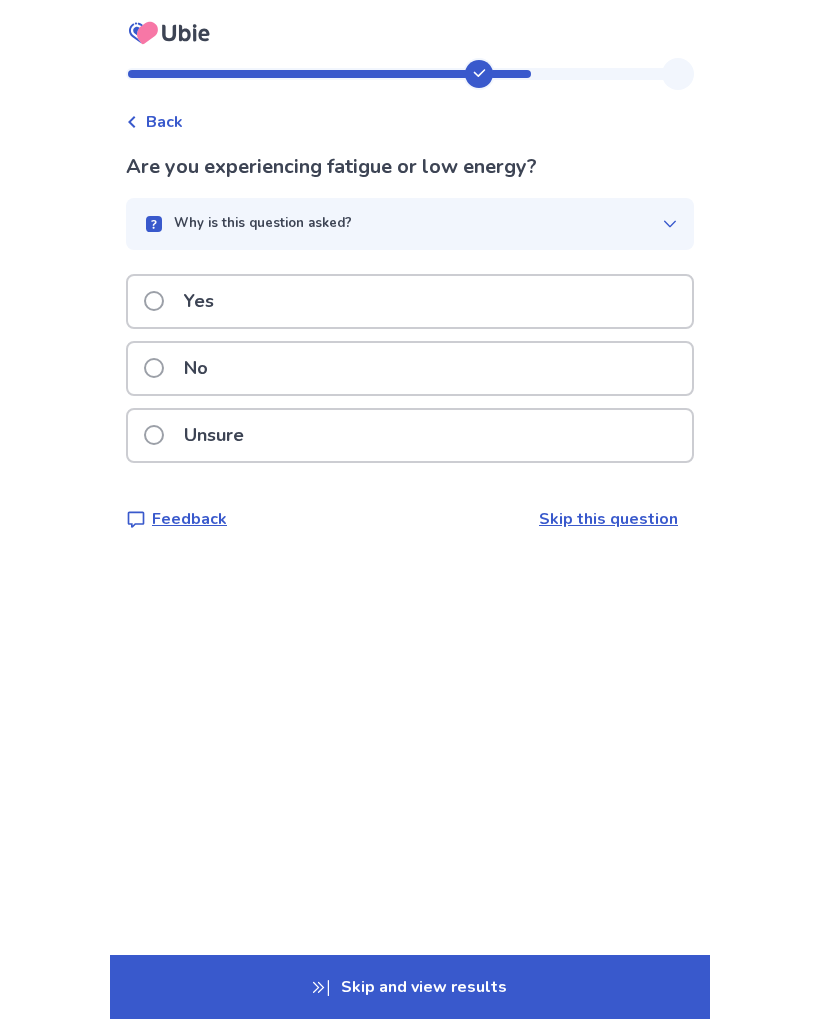 click at bounding box center [154, 301] 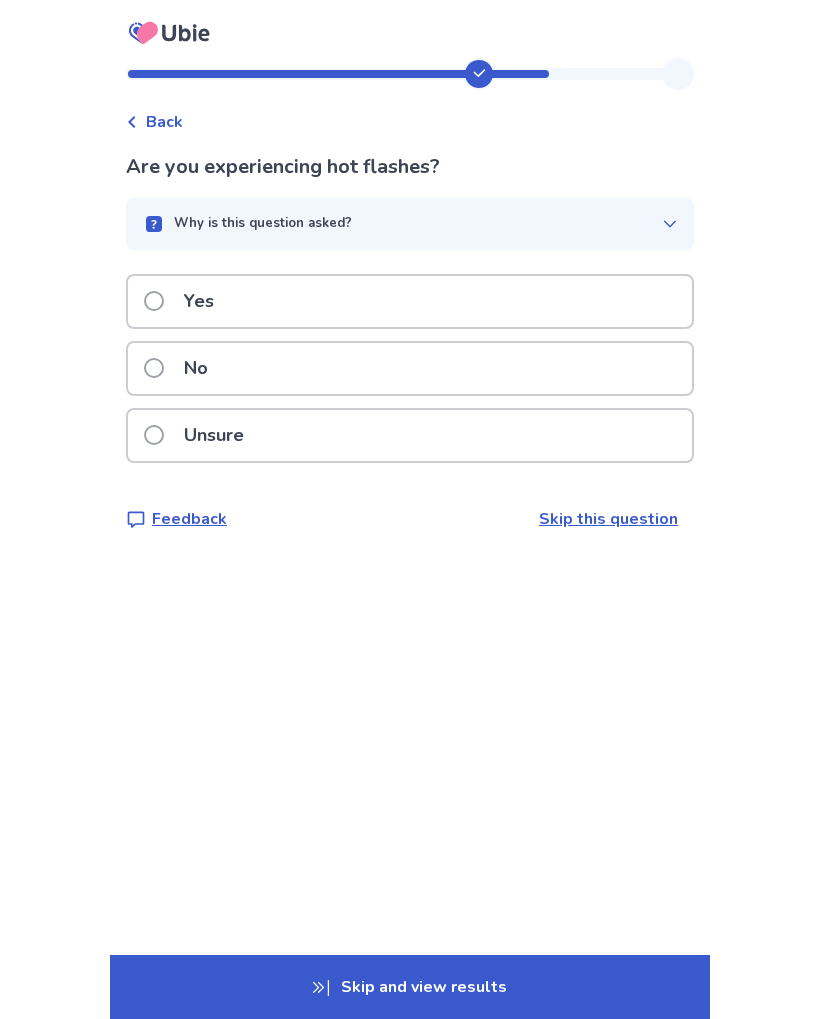 click at bounding box center [154, 368] 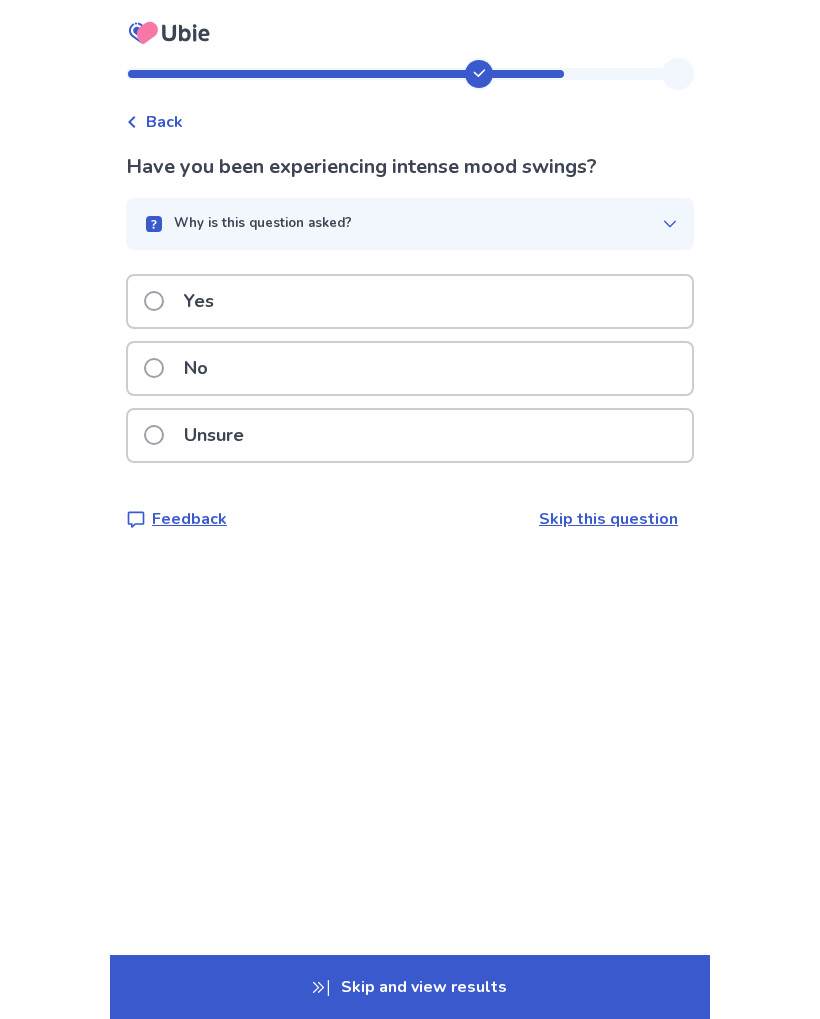 click at bounding box center [154, 301] 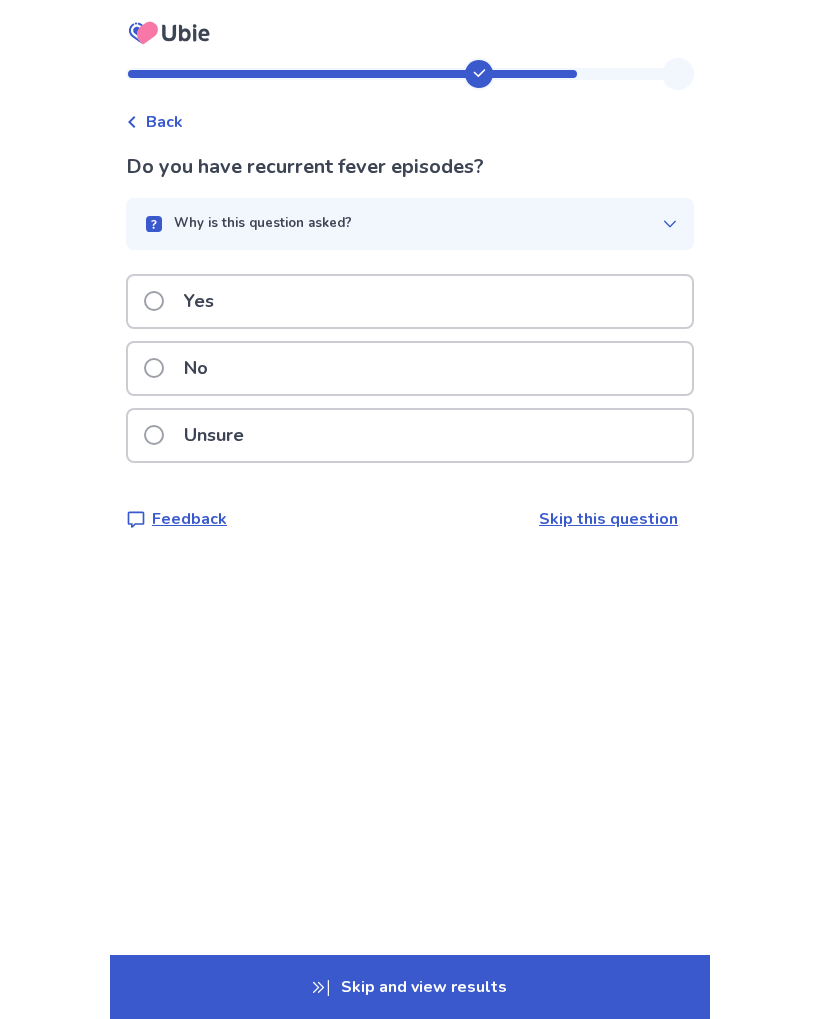 click on "Unsure" at bounding box center (200, 435) 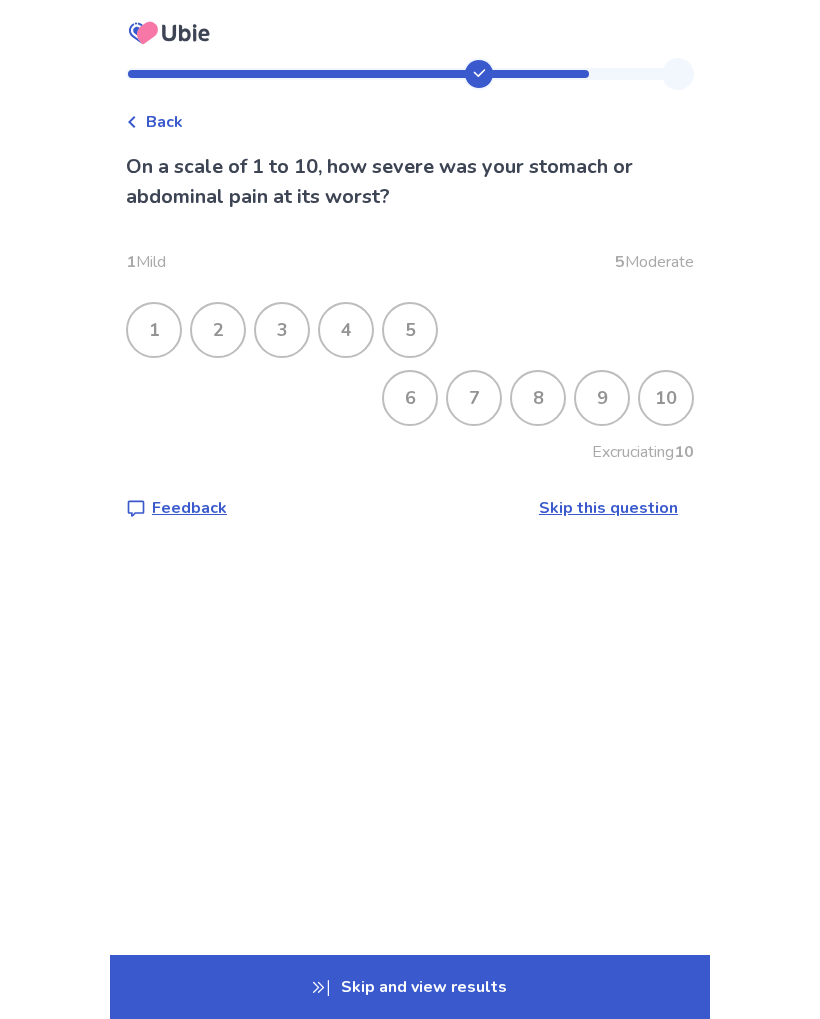 click on "4" at bounding box center [346, 330] 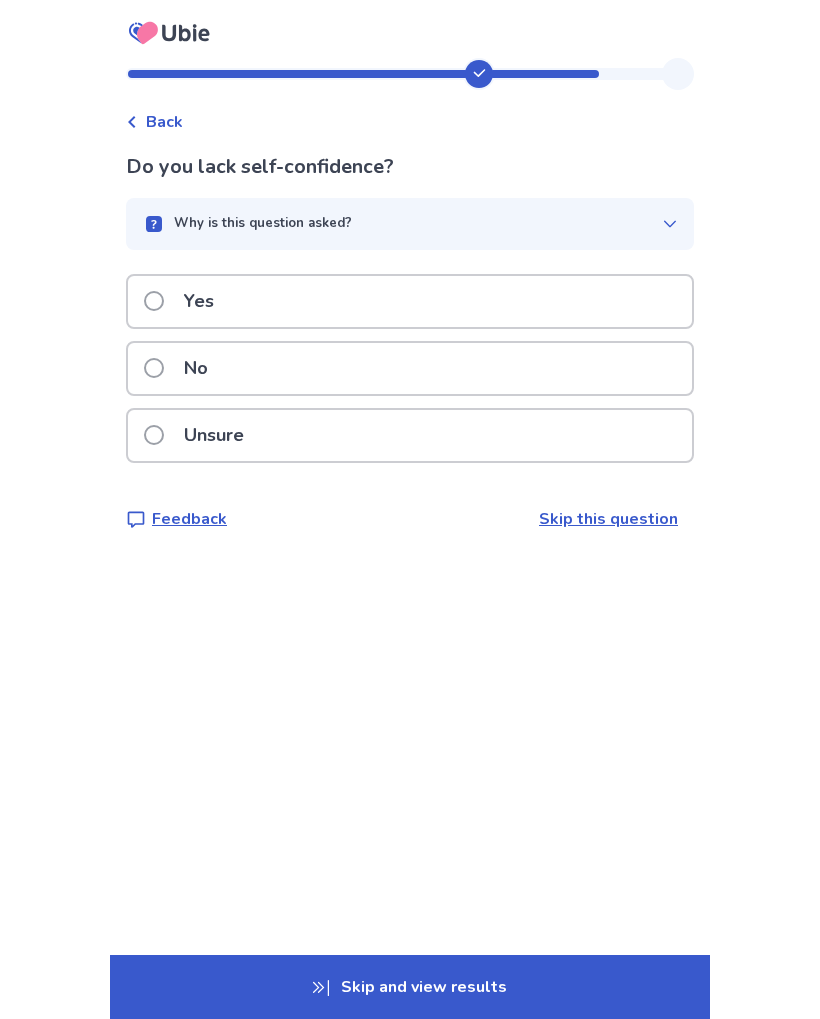 click on "Unsure" at bounding box center (200, 435) 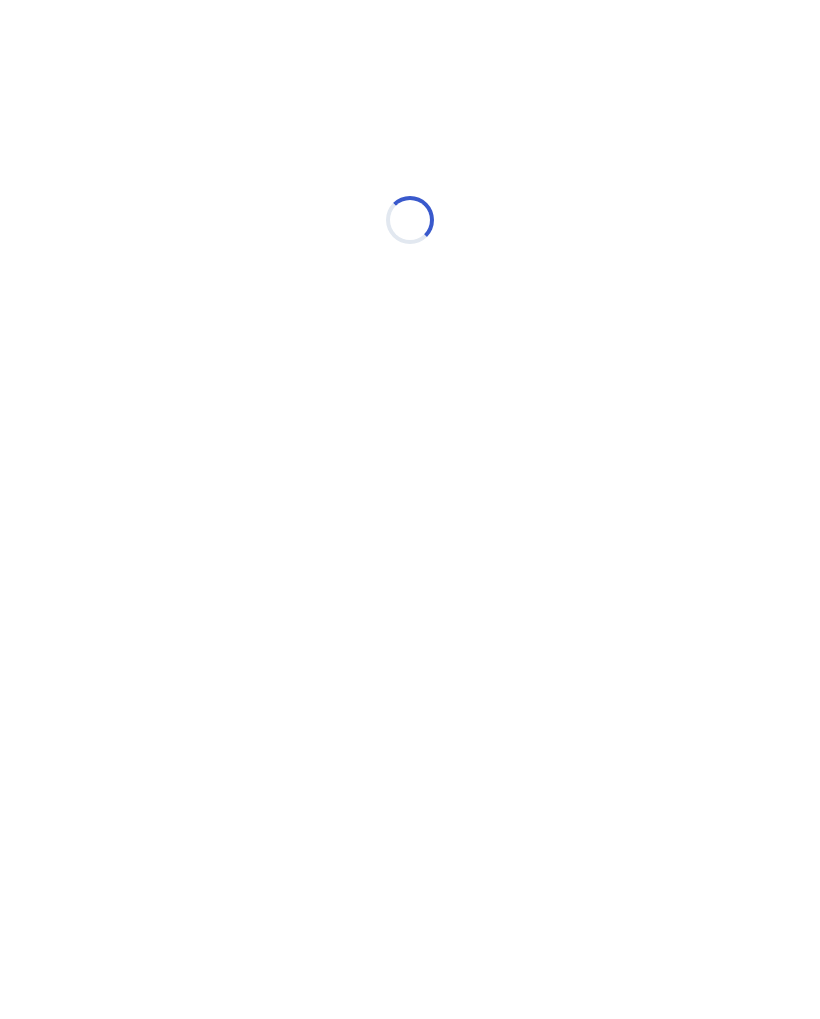 select on "*" 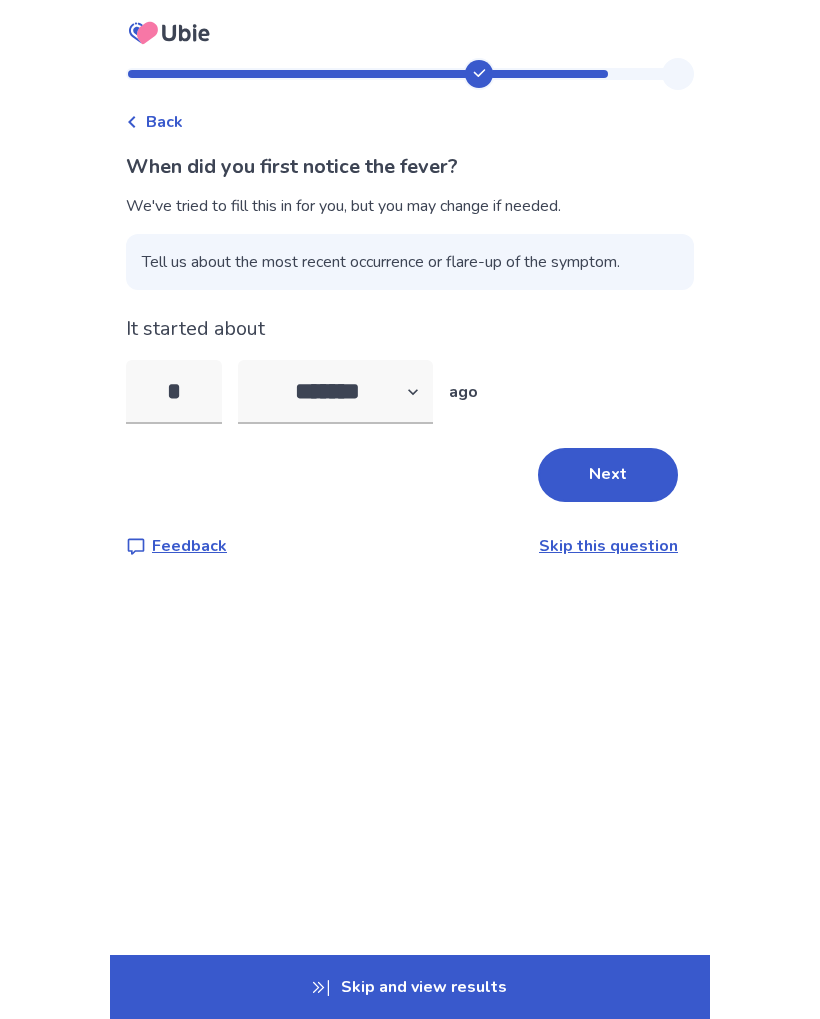 click on "Next" at bounding box center [608, 475] 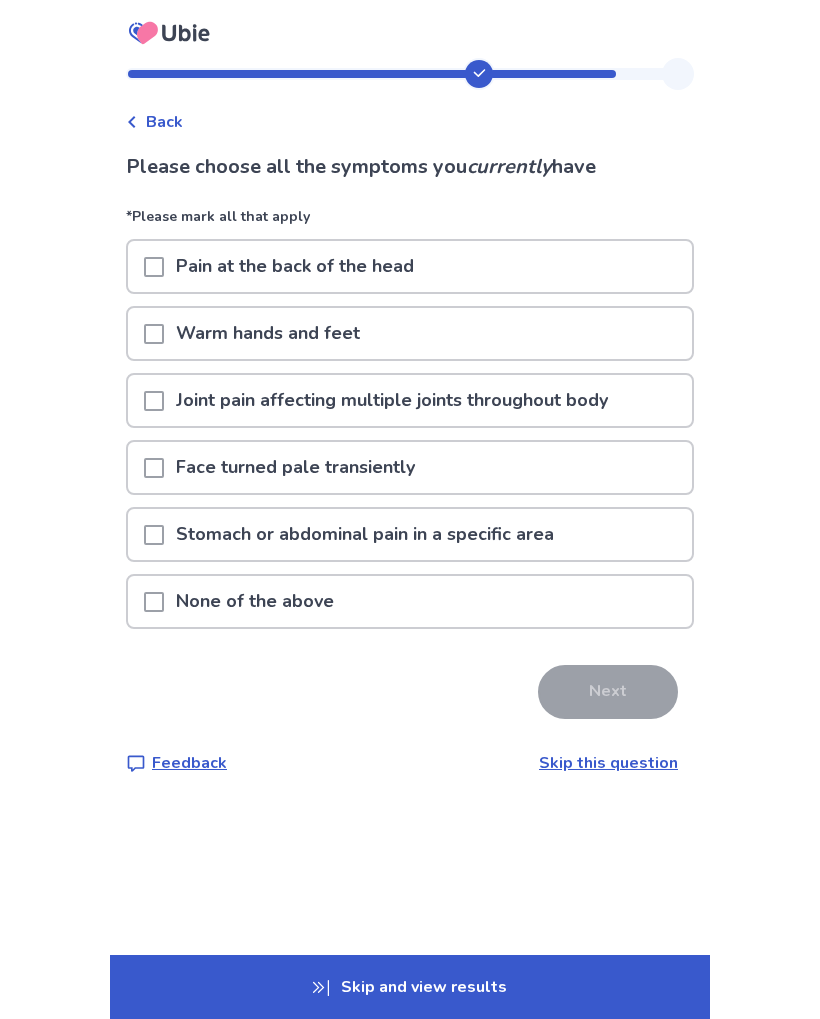click at bounding box center (154, 535) 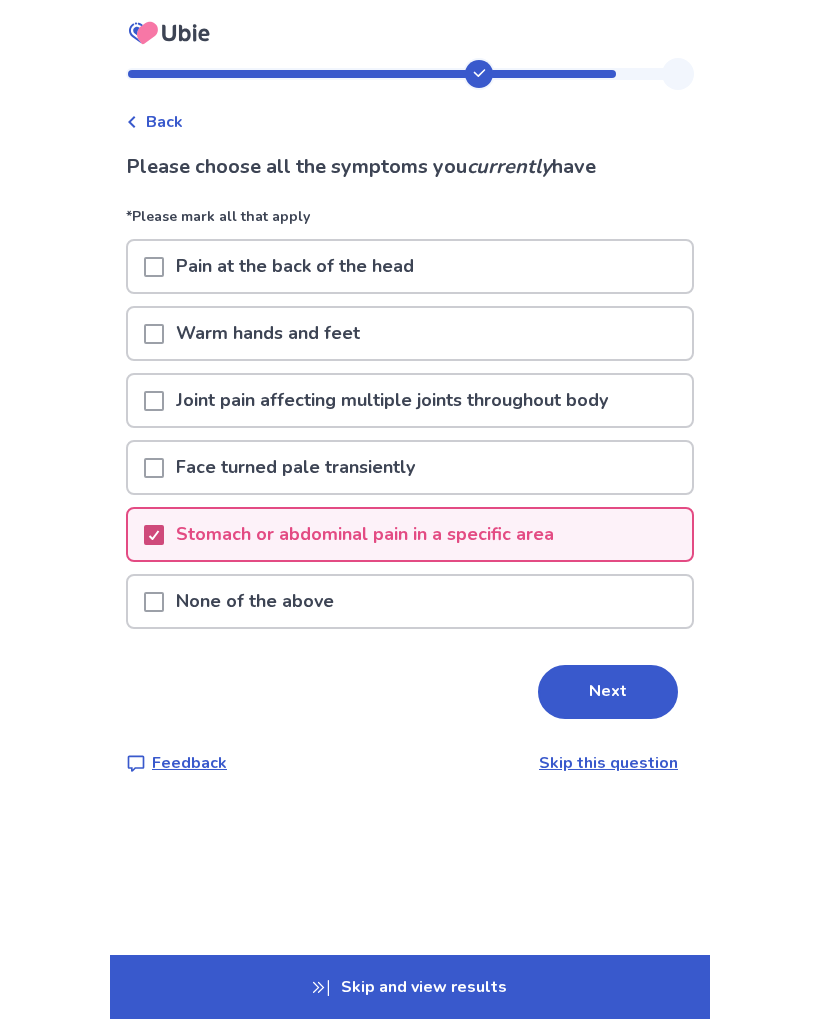 click on "Next" at bounding box center (608, 692) 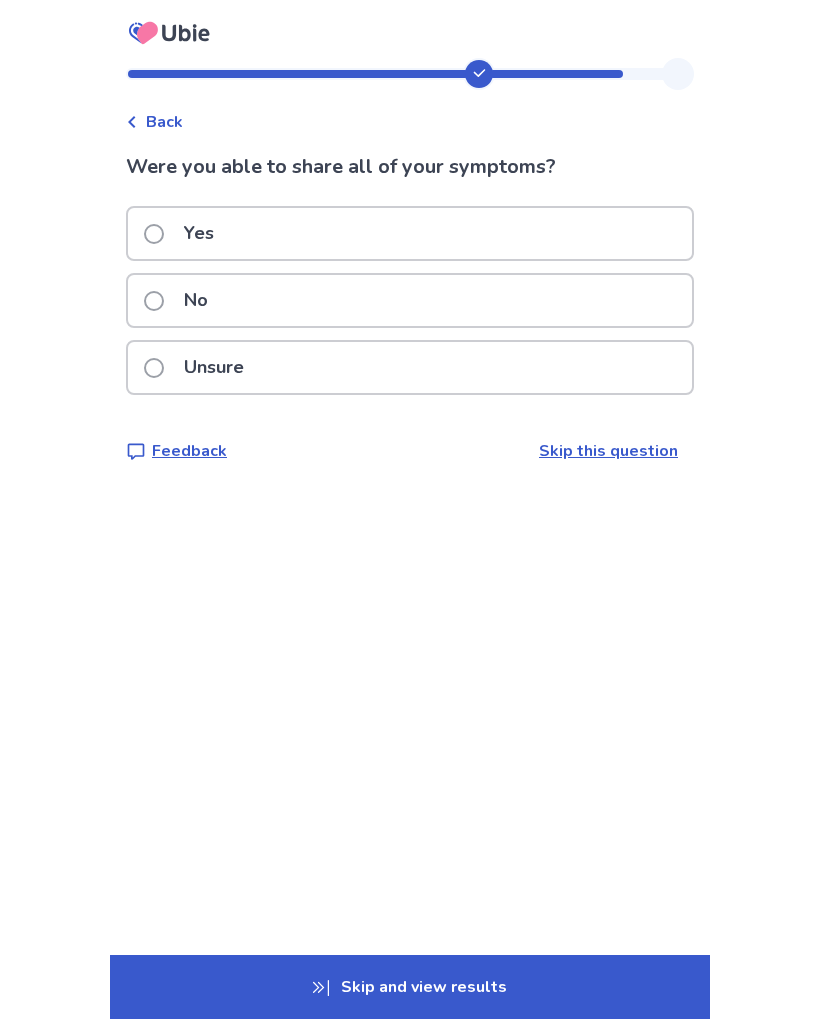 click on "No" at bounding box center (196, 300) 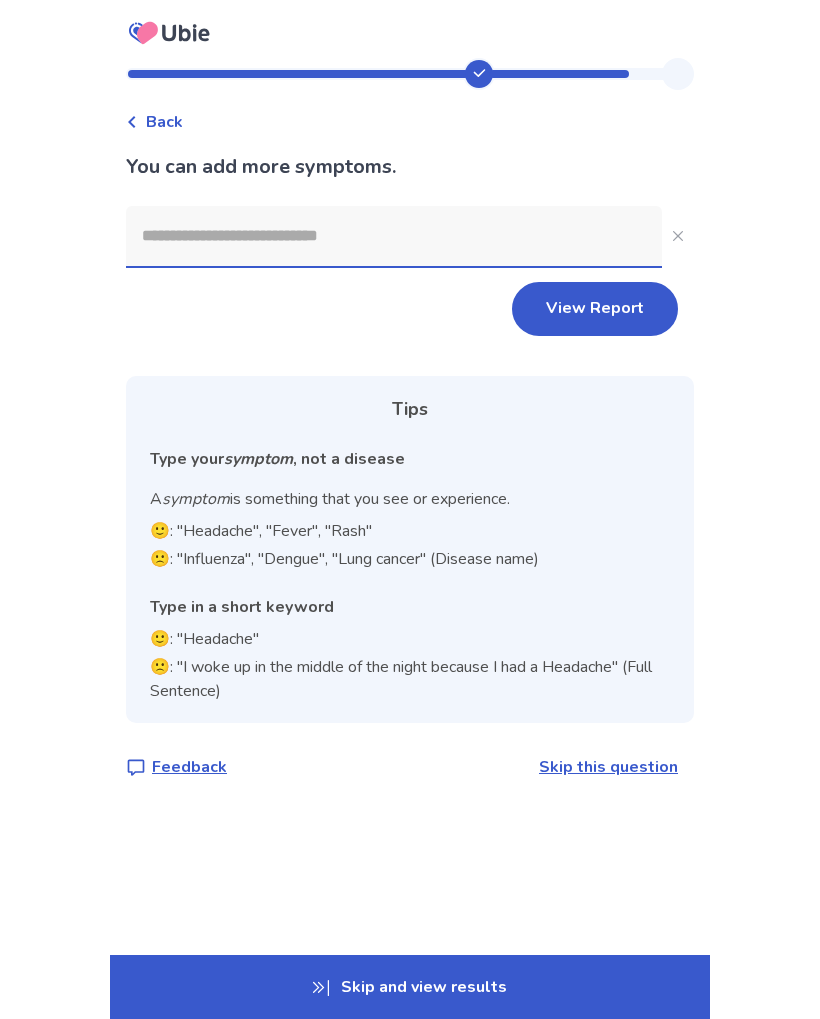 click 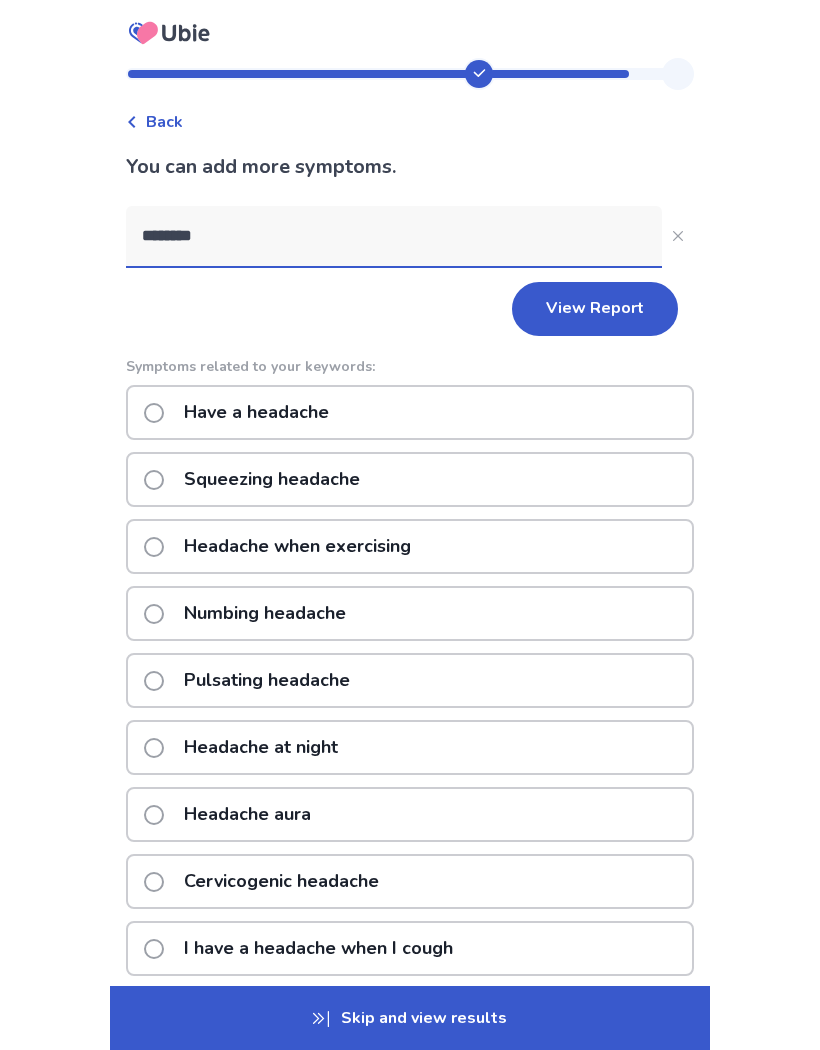type on "********" 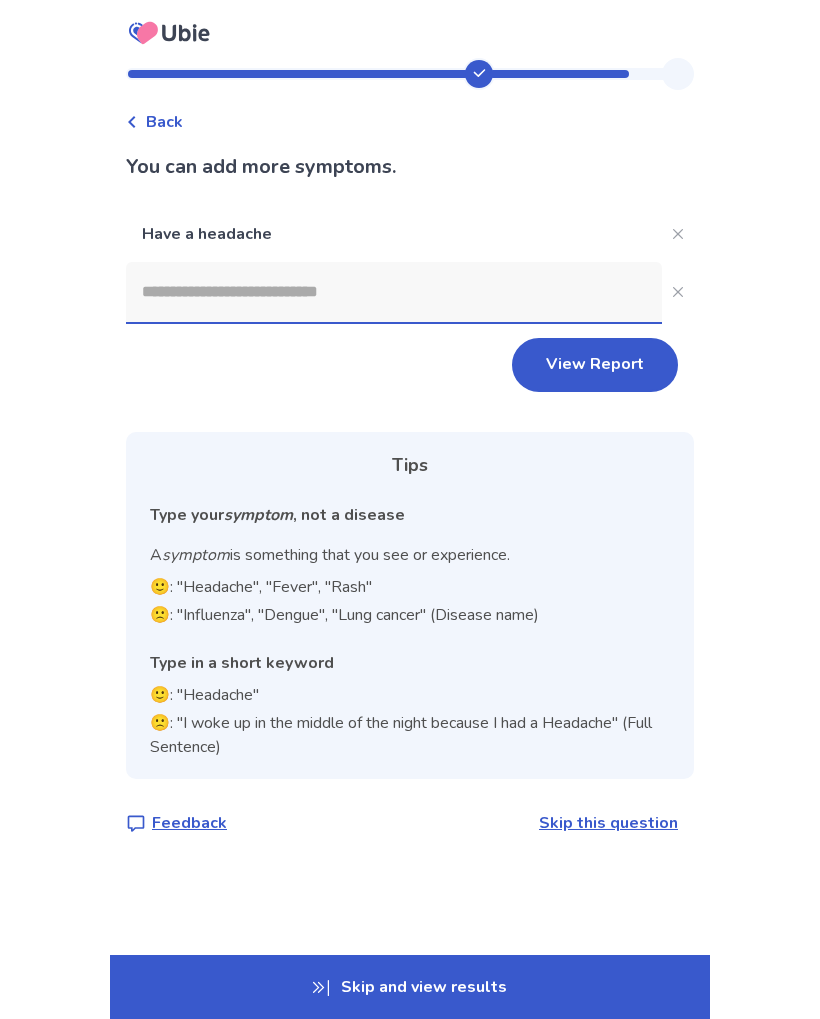 click on "Have a headache" 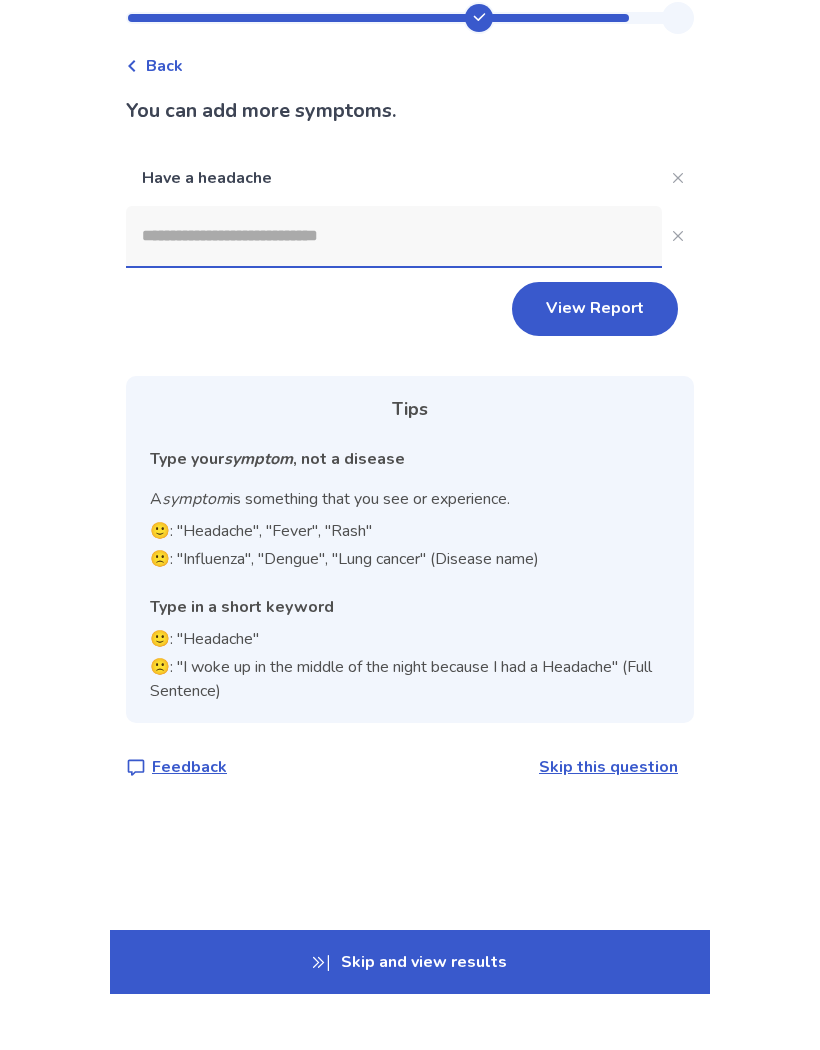 click on "Tips Type your symptom , not a disease A symptom is something that you see or experience. 🙂: "Headache", "Fever", "Rash" 🙁: "Influenza", "Dengue", "Lung cancer" (Disease name) Type in a short keyword 🙂: "Headache" 🙁: "I woke up in the middle of the night because I had a Headache" (Full Sentence)" 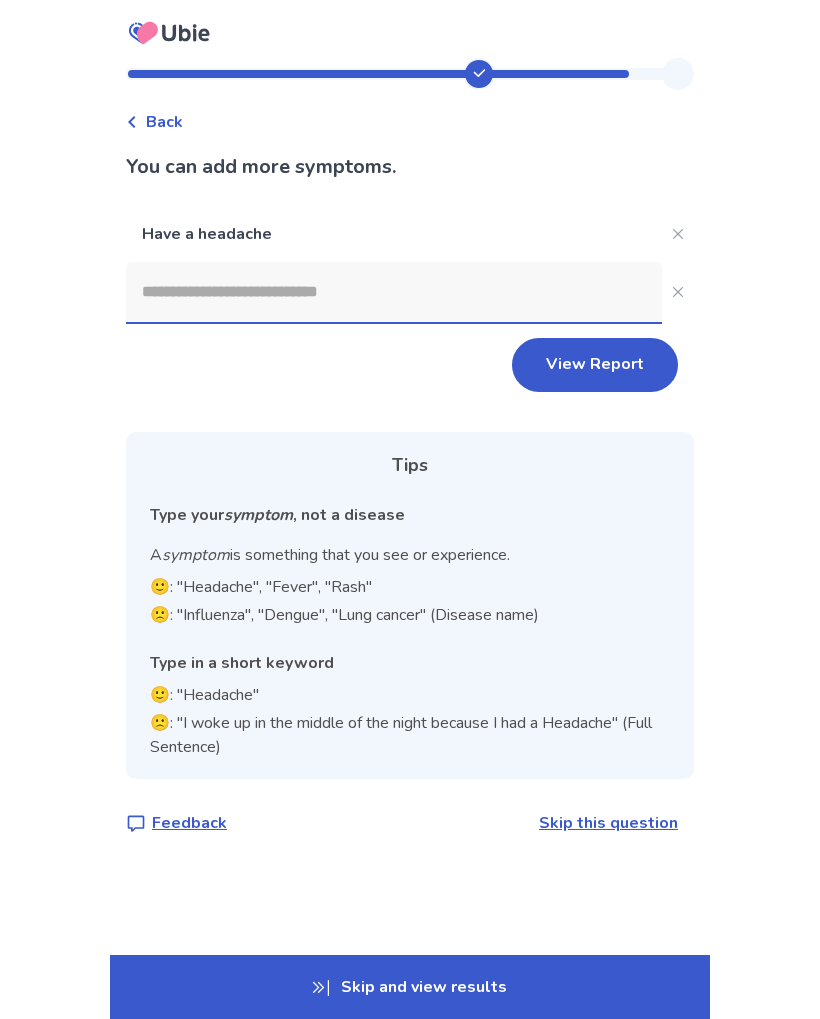 click 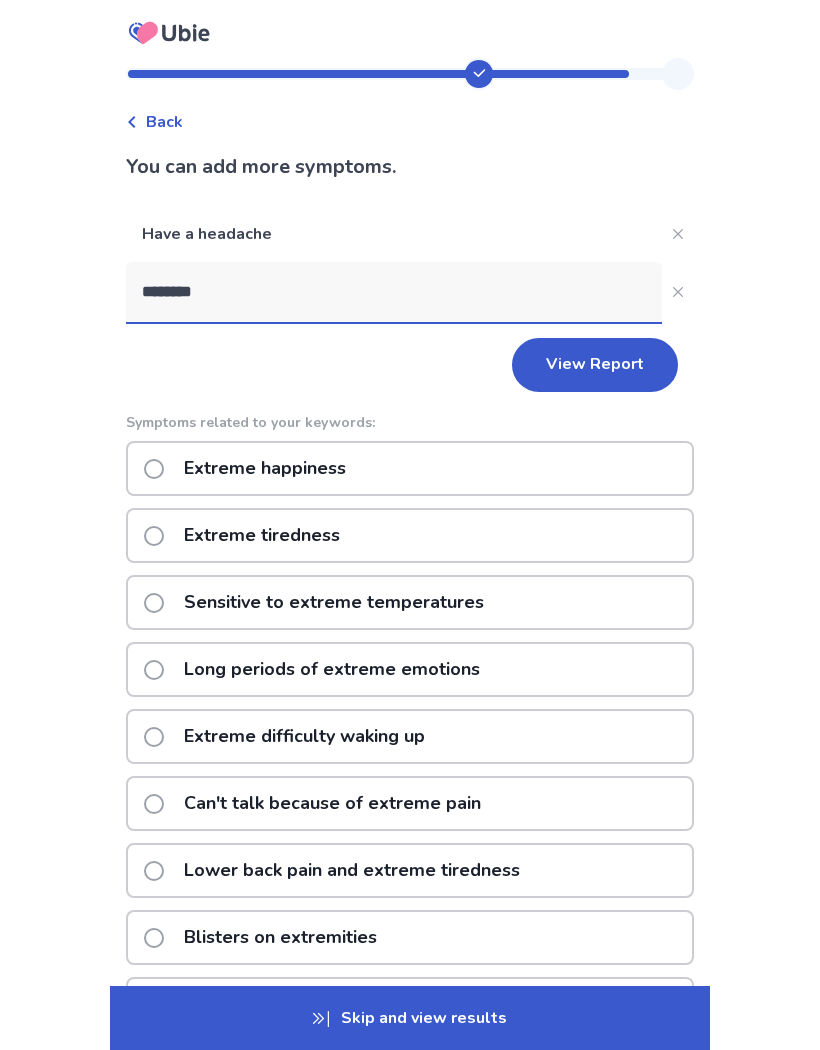 type on "*******" 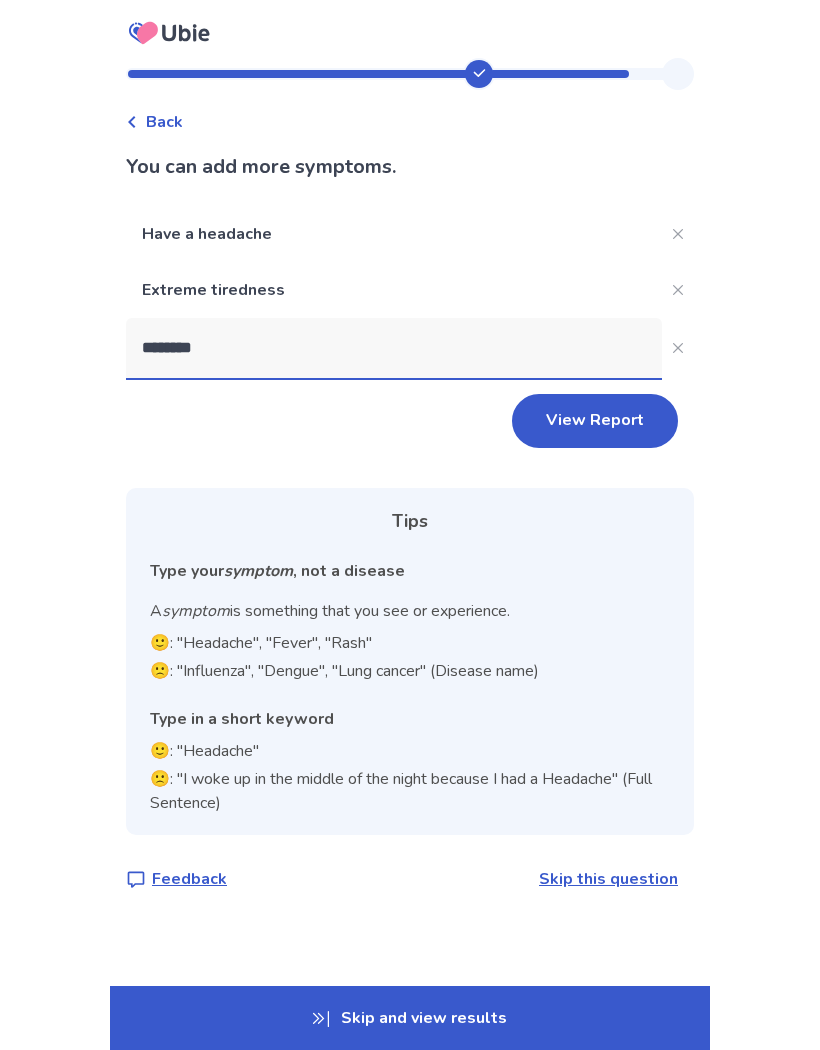 type 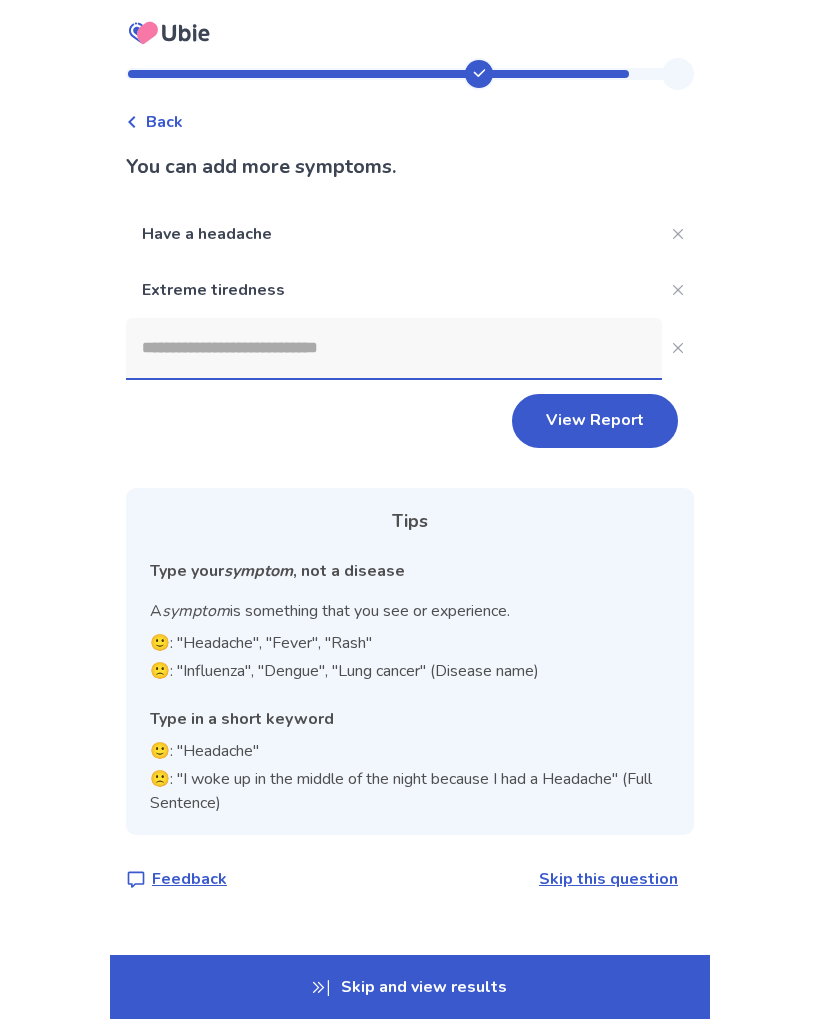 click on "View Report" 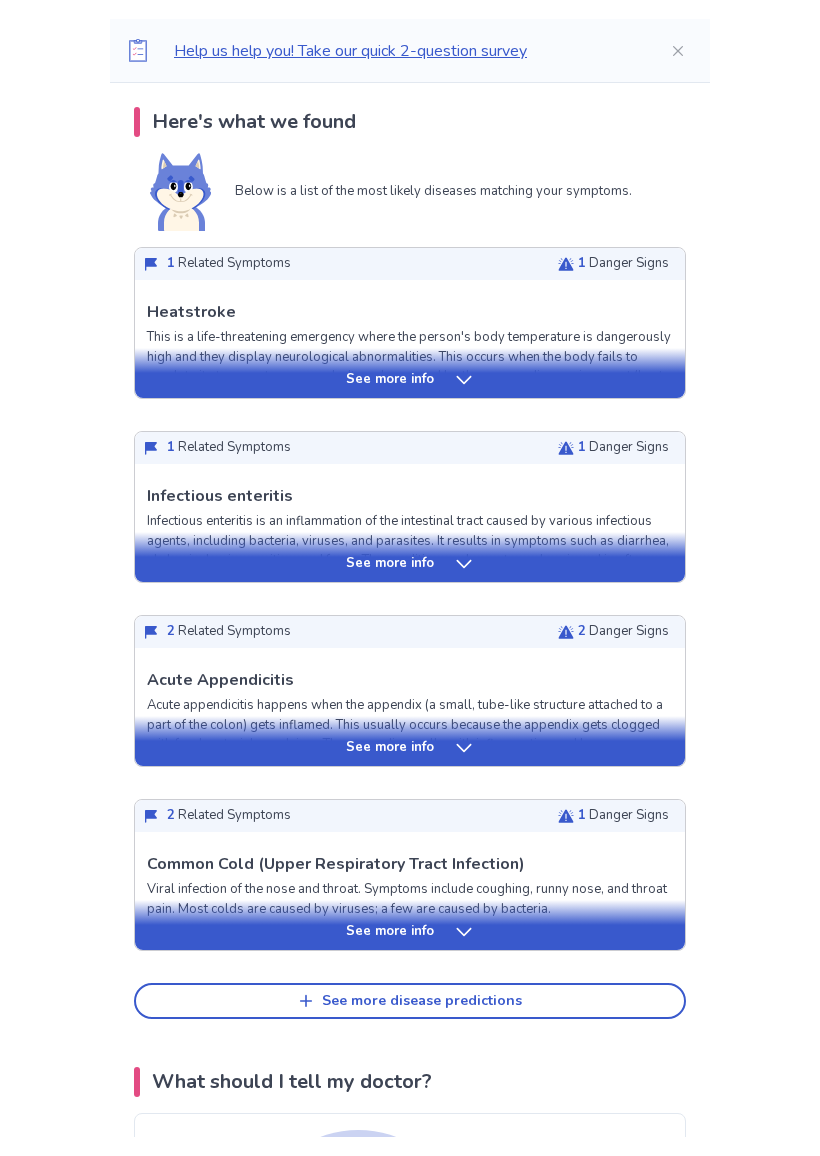 scroll, scrollTop: 391, scrollLeft: 0, axis: vertical 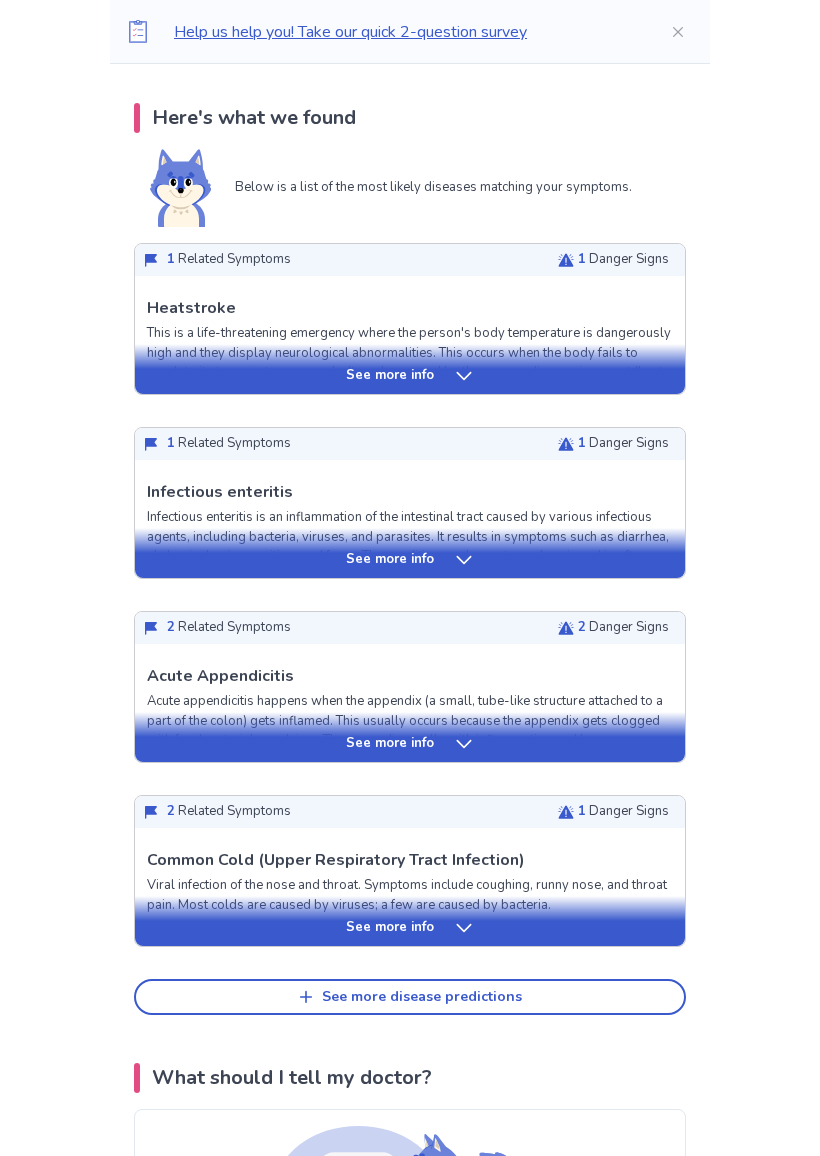 click on "See more info" at bounding box center (410, 744) 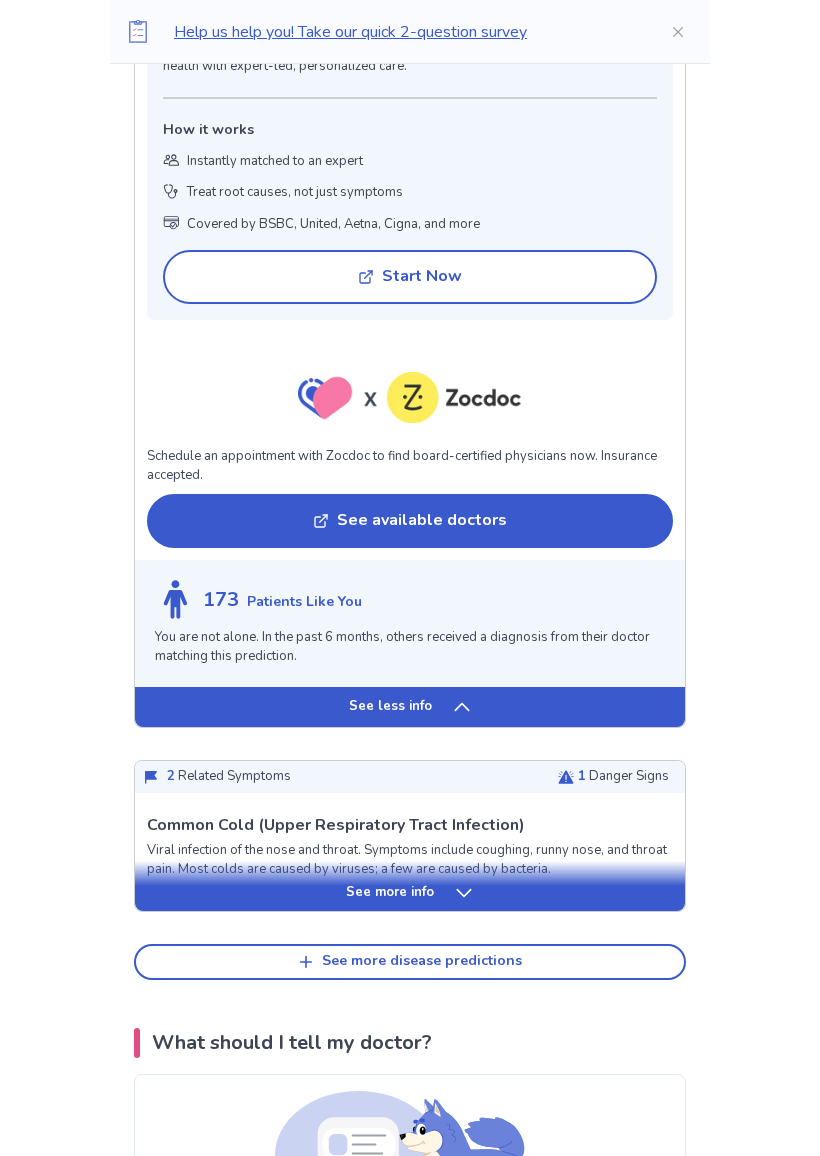 scroll, scrollTop: 1977, scrollLeft: 0, axis: vertical 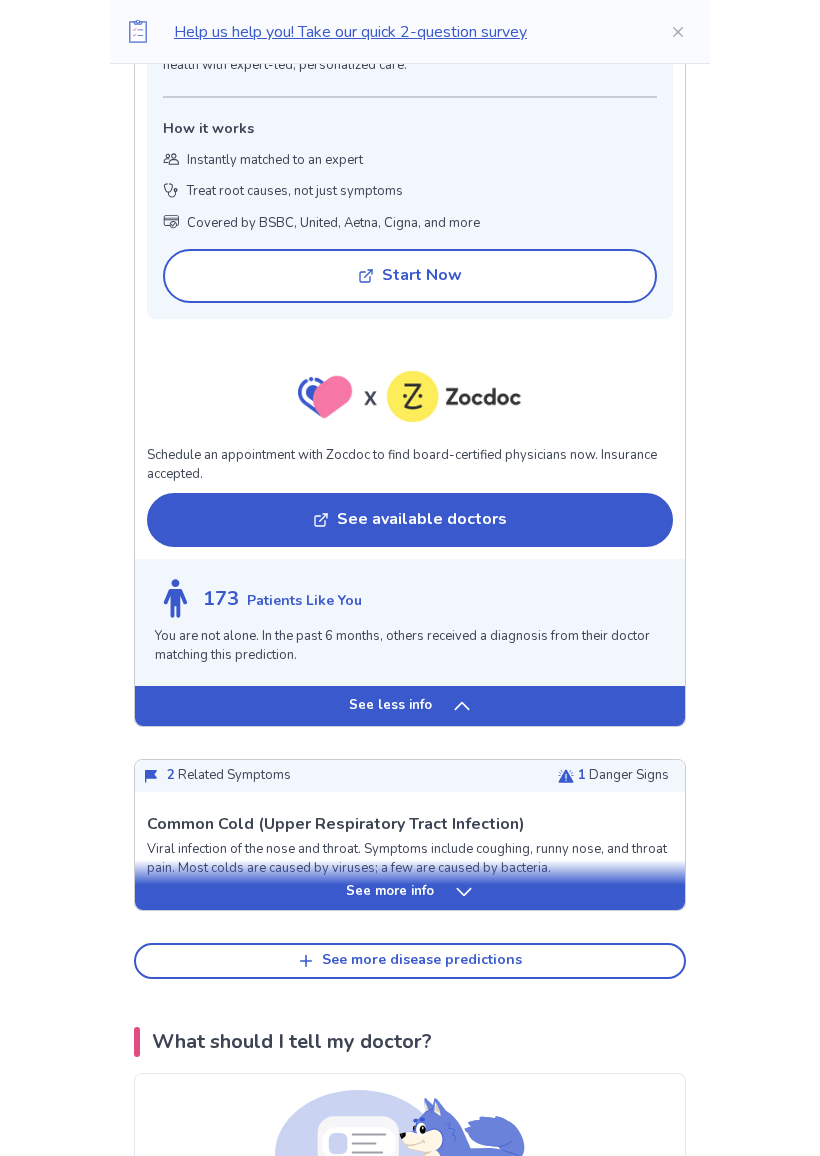 click on "See more info" at bounding box center [410, 886] 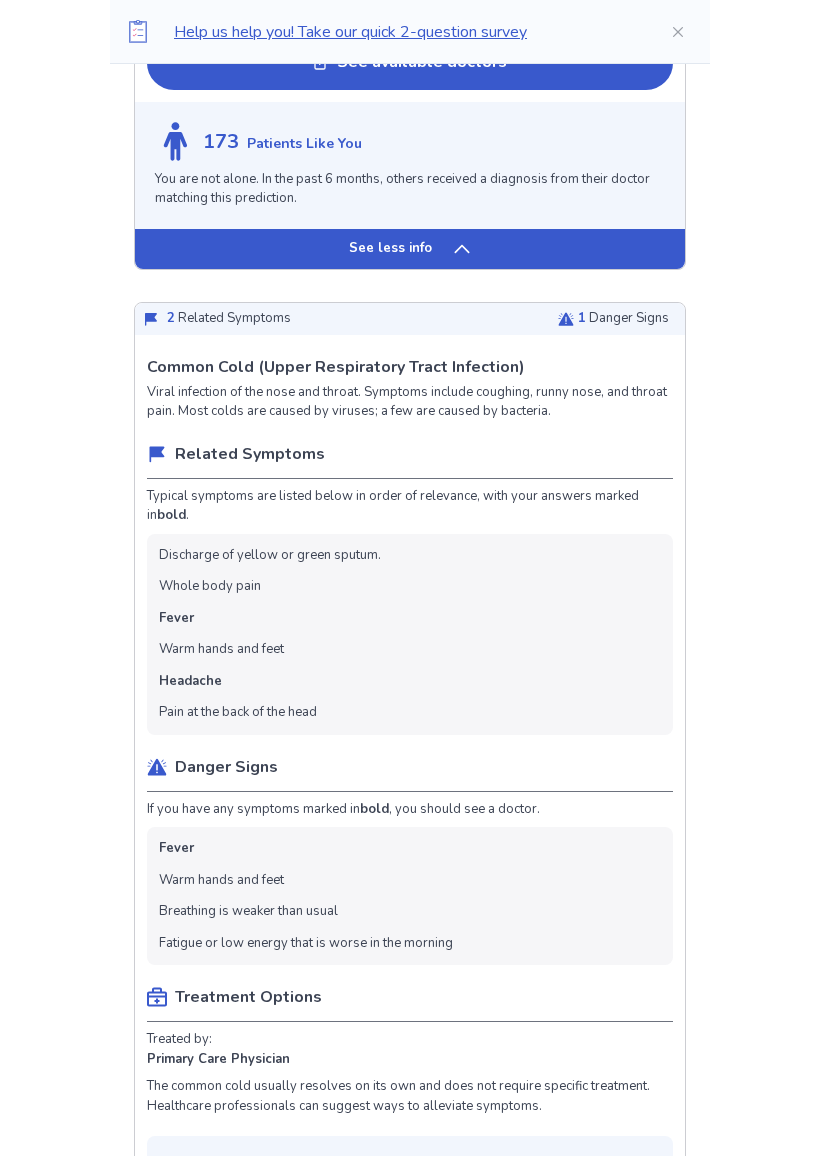 scroll, scrollTop: 2438, scrollLeft: 0, axis: vertical 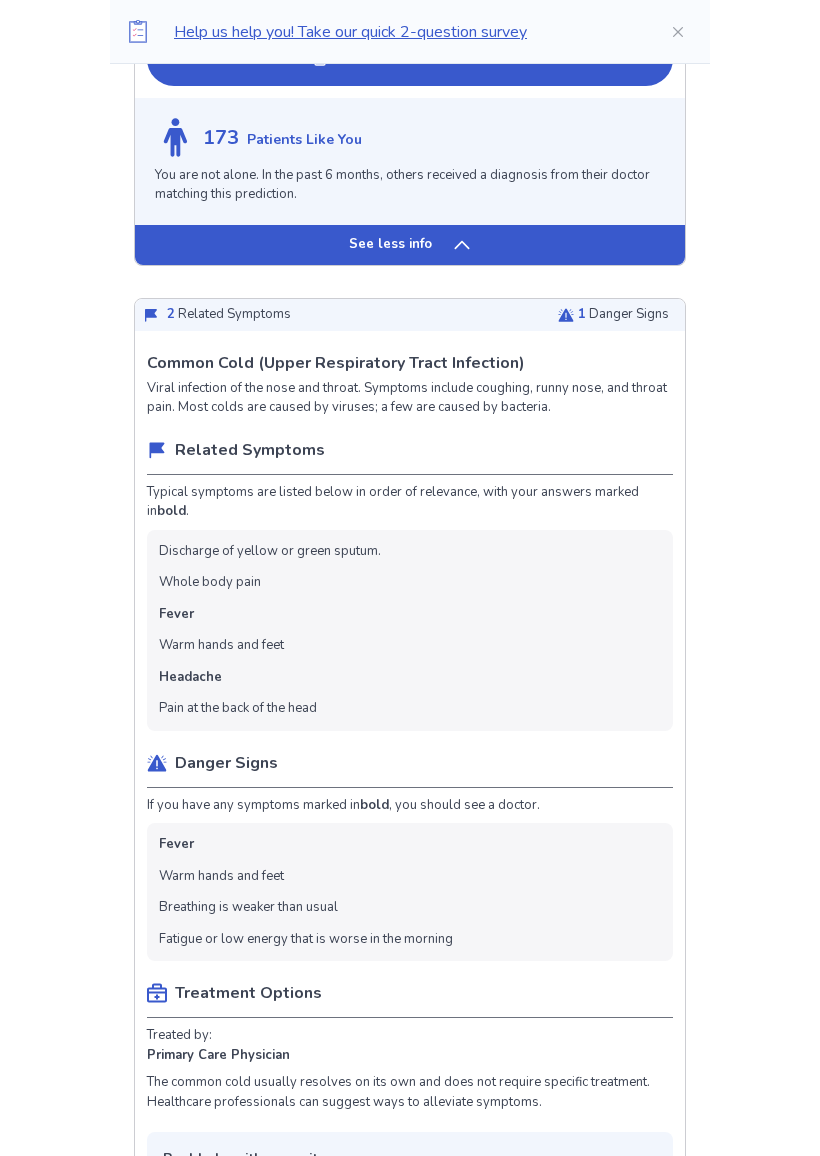 click at bounding box center (678, 32) 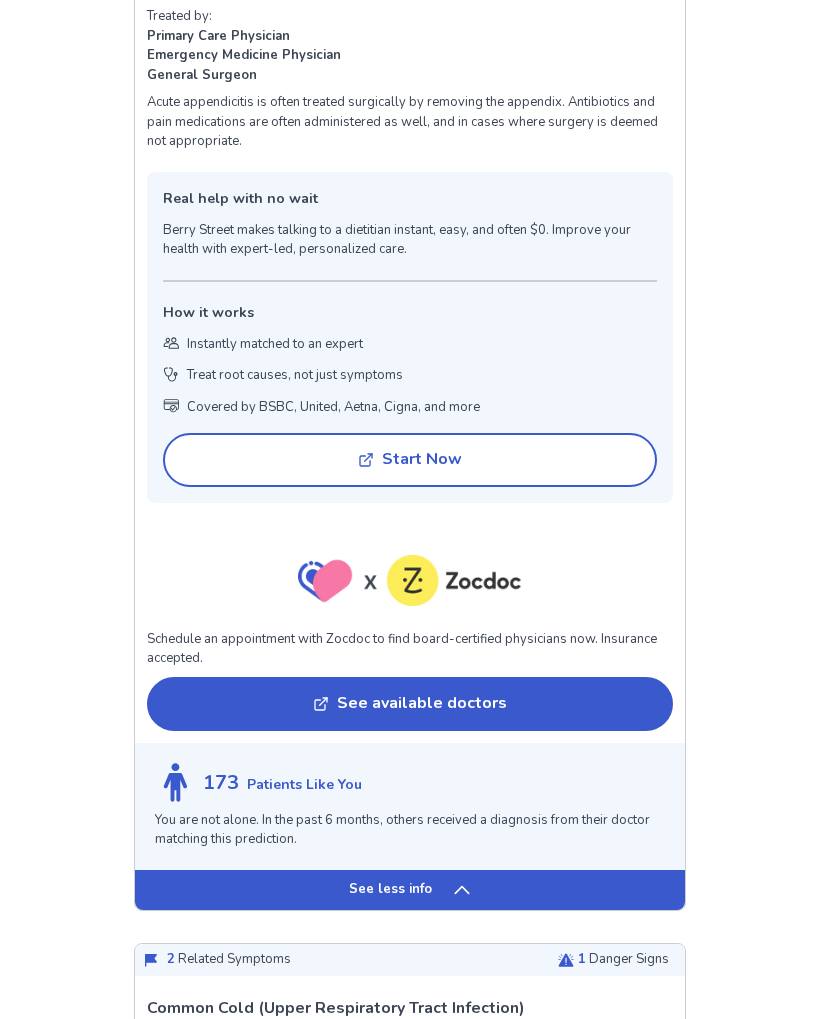 scroll, scrollTop: 1717, scrollLeft: 0, axis: vertical 